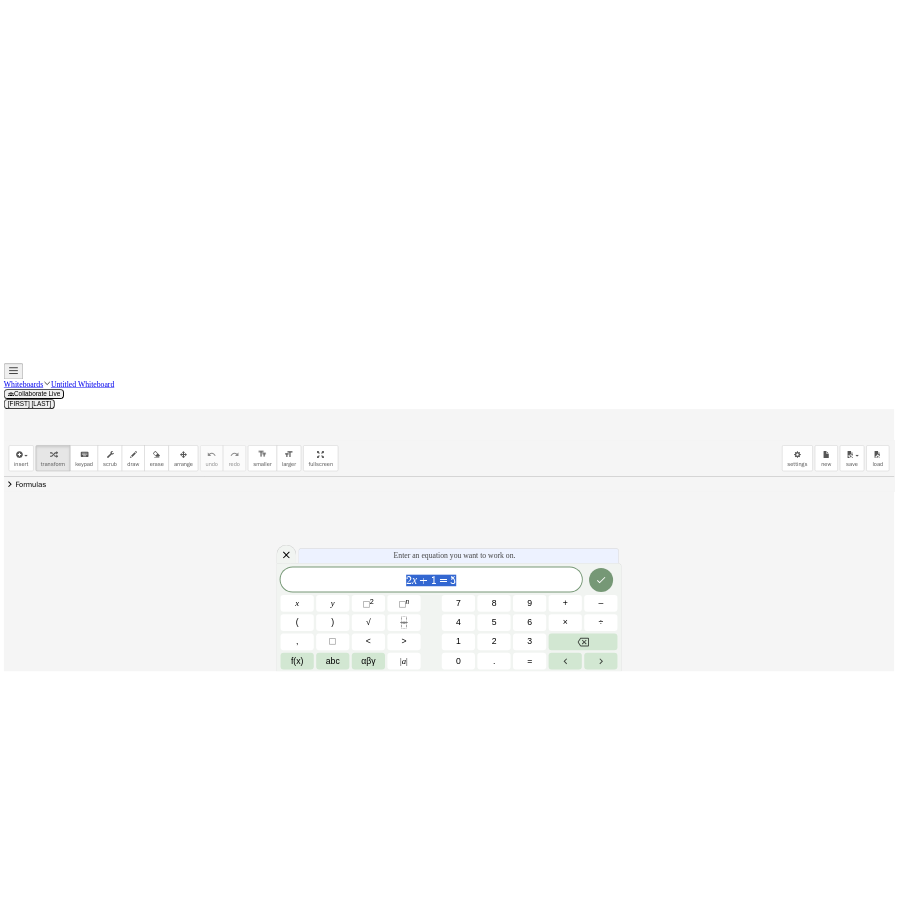 scroll, scrollTop: 0, scrollLeft: 0, axis: both 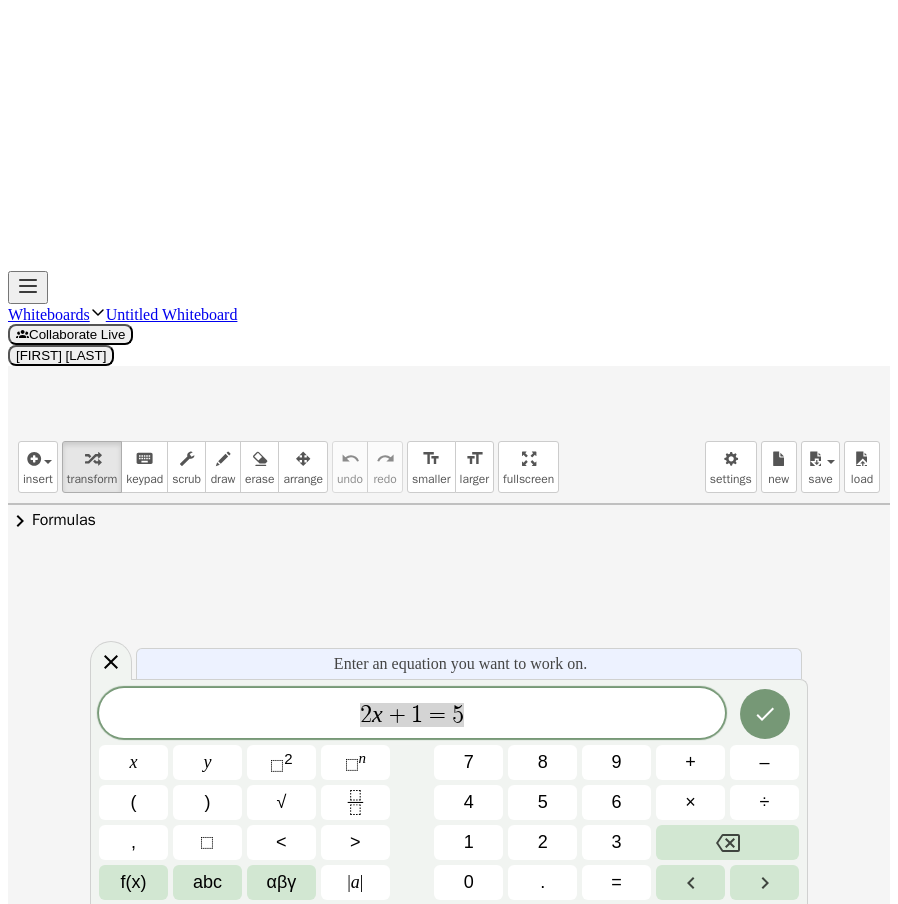 click at bounding box center (449, 1308) 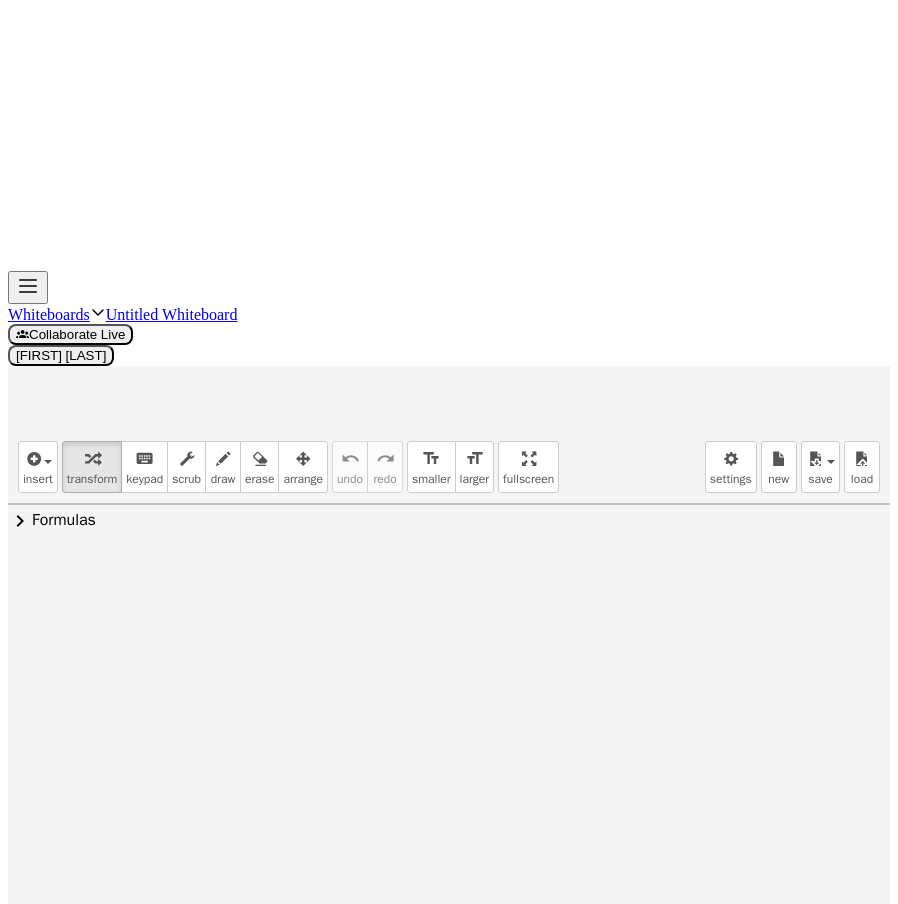 click at bounding box center (449, 1308) 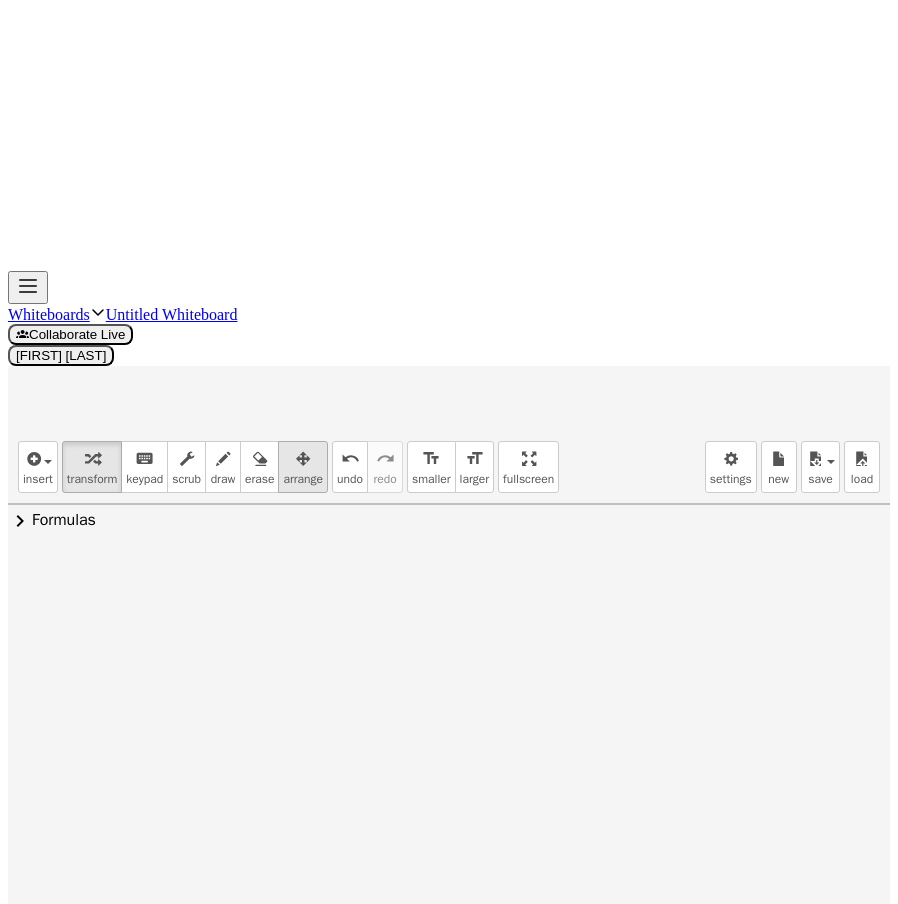 click at bounding box center (303, 459) 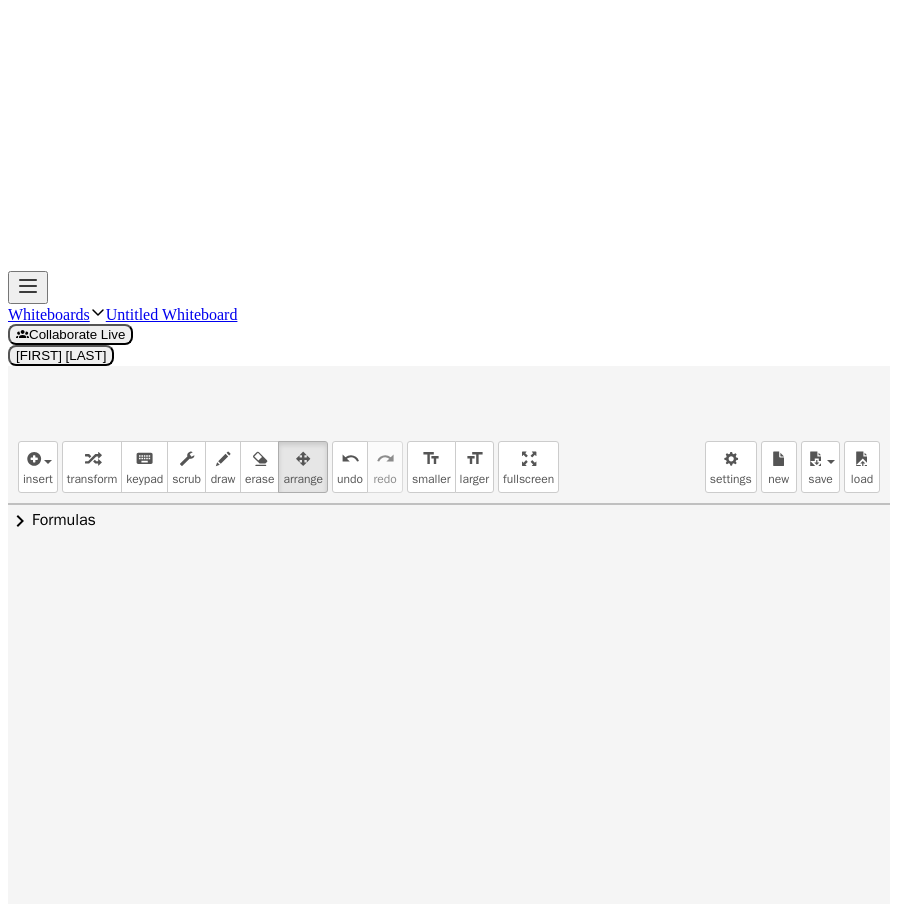 drag, startPoint x: 676, startPoint y: 285, endPoint x: 450, endPoint y: 233, distance: 231.90515 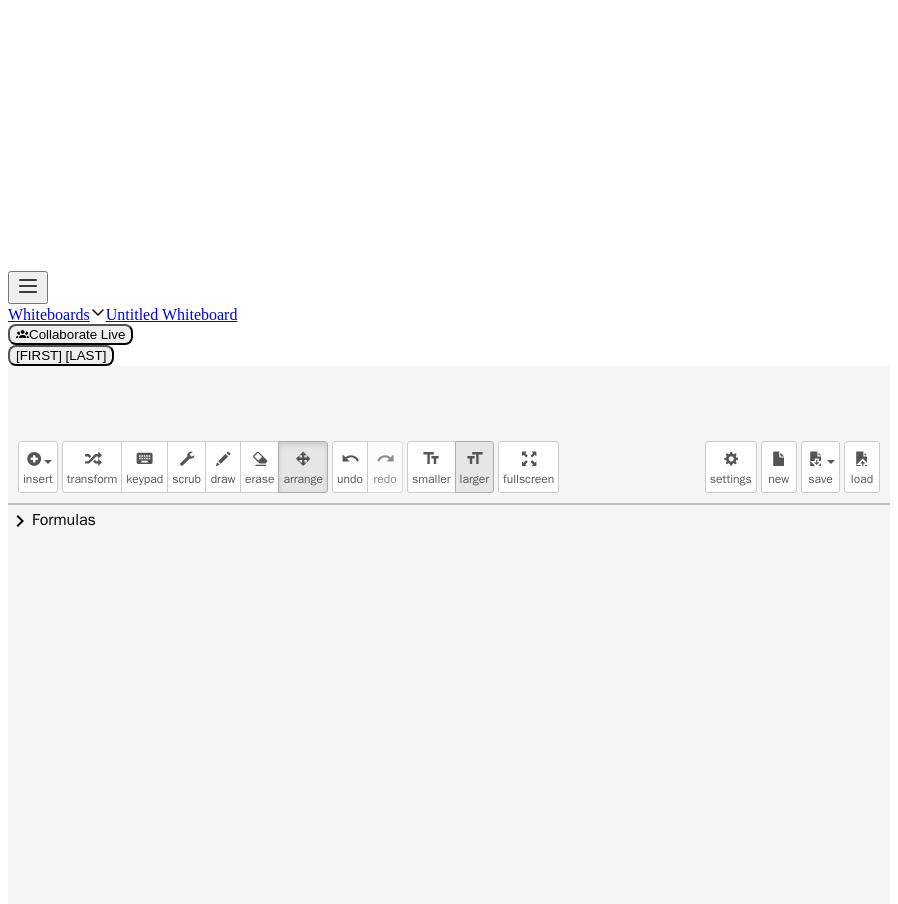click on "larger" at bounding box center (474, 479) 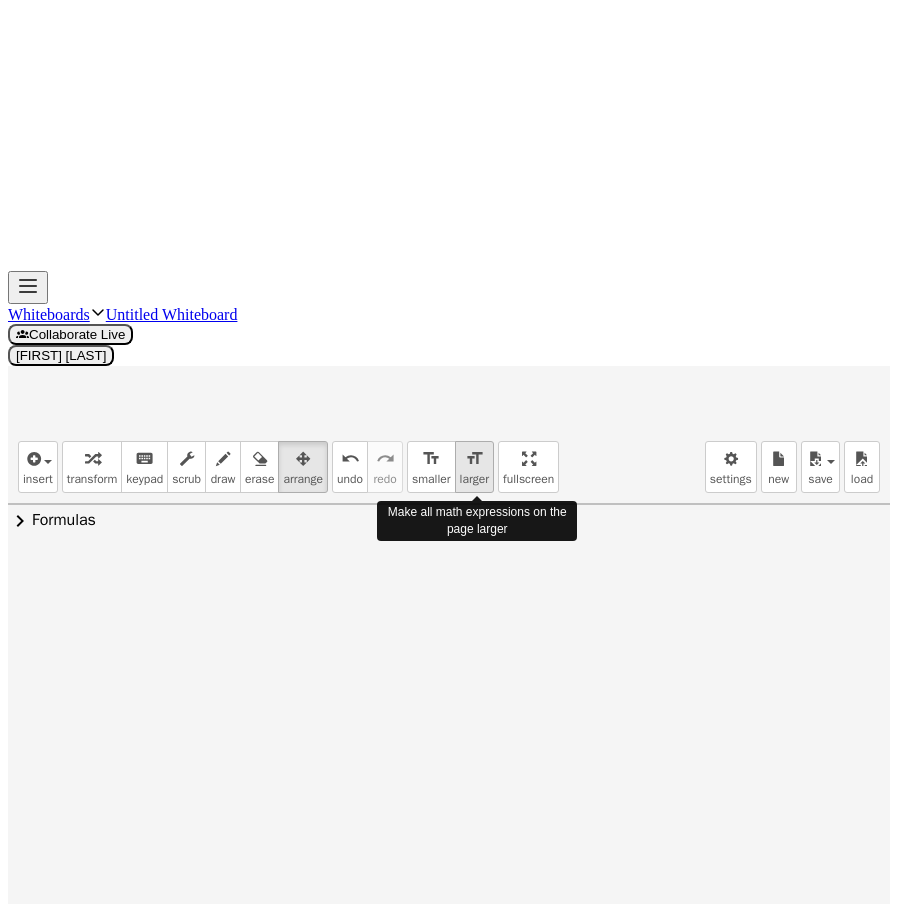 click on "larger" at bounding box center [474, 479] 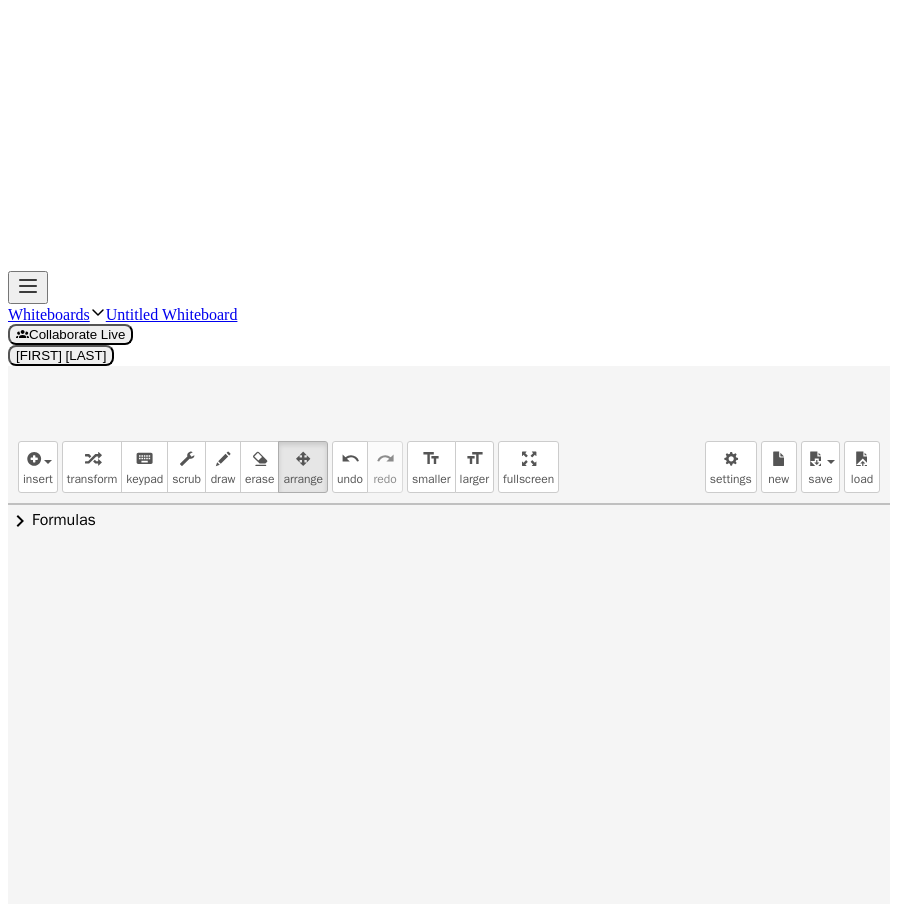 drag, startPoint x: 458, startPoint y: 455, endPoint x: 597, endPoint y: 428, distance: 141.59802 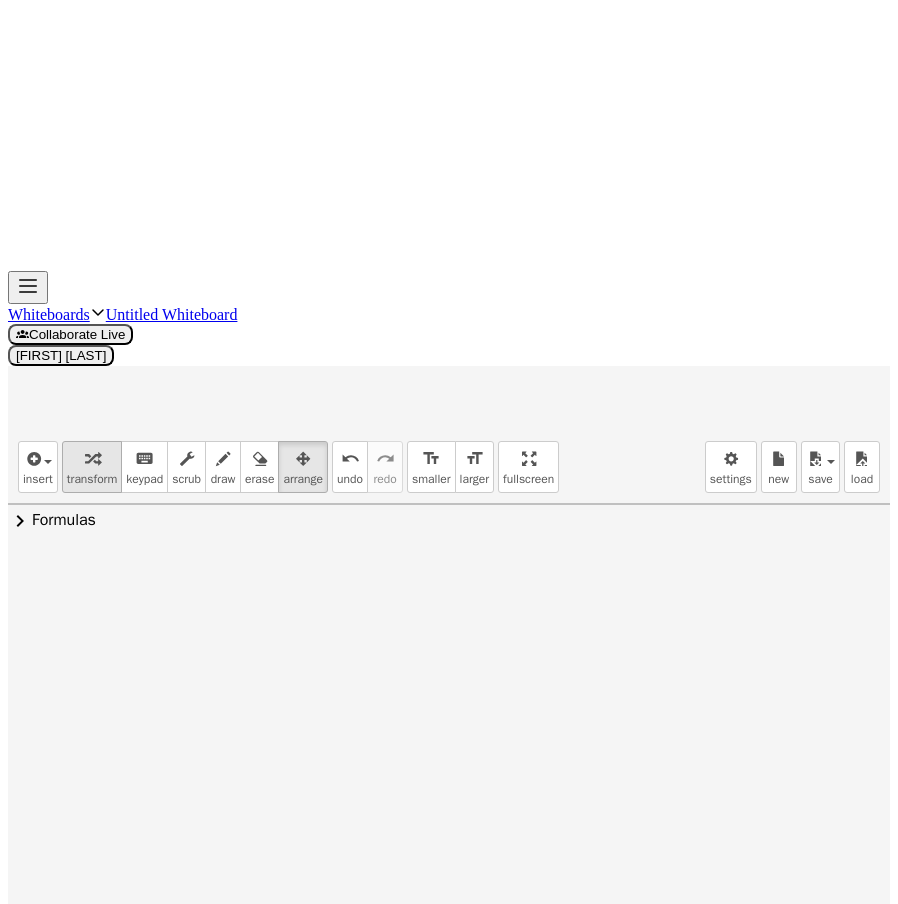 click on "transform" at bounding box center (92, 479) 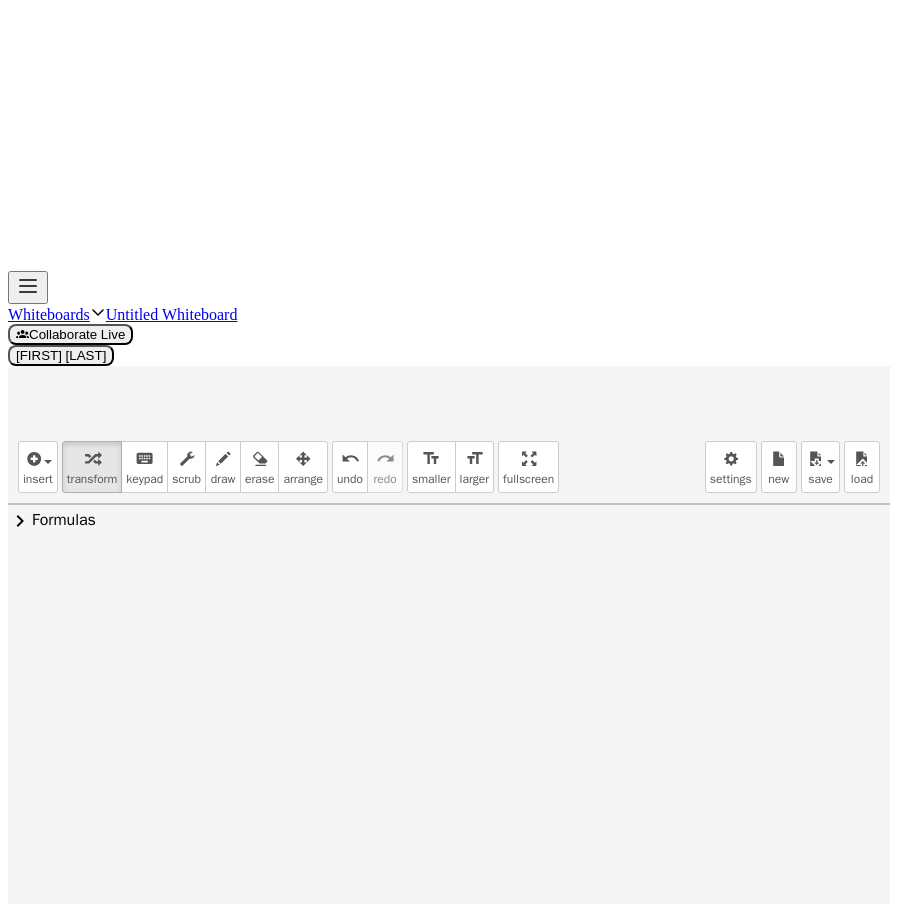 click 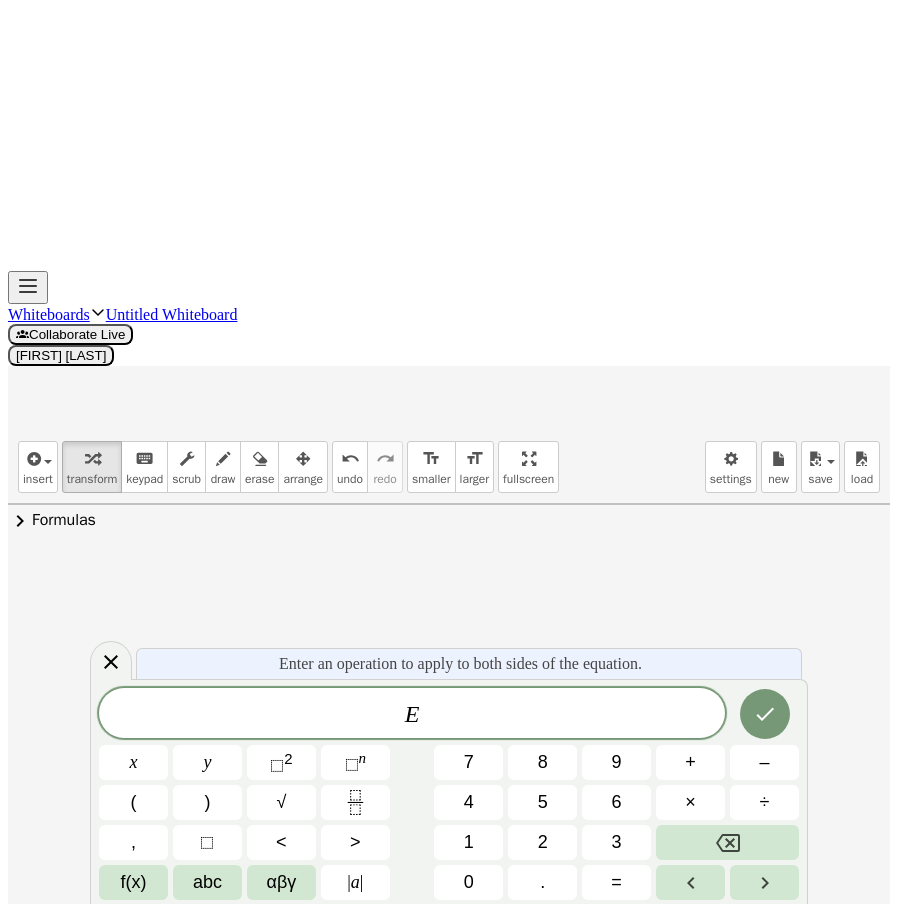 click at bounding box center (875, 627) 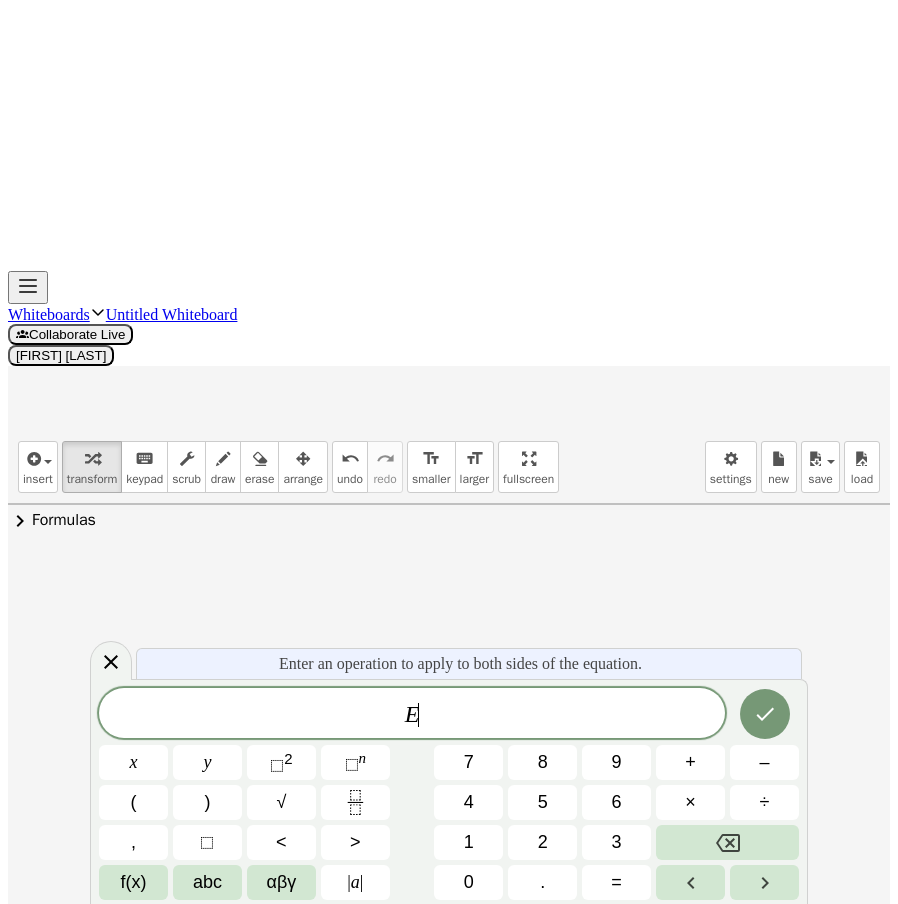 click on "Fix a mistake Transform line Copy line as LaTeX Copy derivation as LaTeX Expand new lines: On" at bounding box center (875, 627) 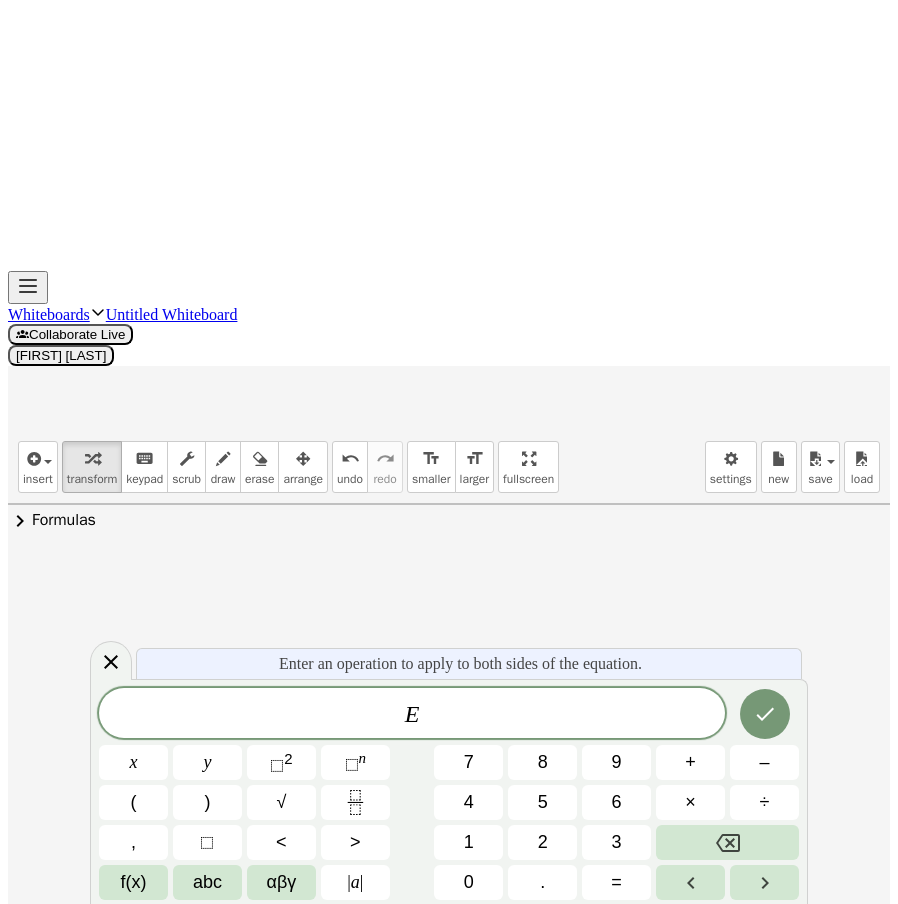 click at bounding box center [462, 1308] 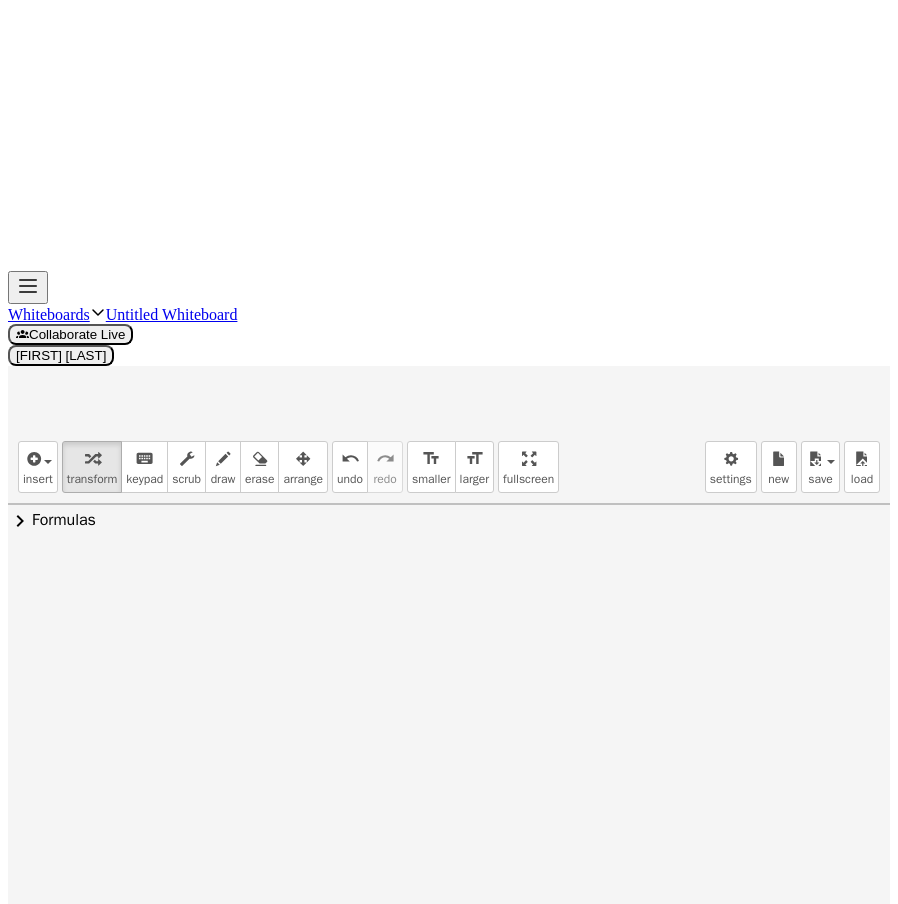 click on "Fix a mistake Transform line Copy line as LaTeX Copy derivation as LaTeX Expand new lines: On" at bounding box center (875, 627) 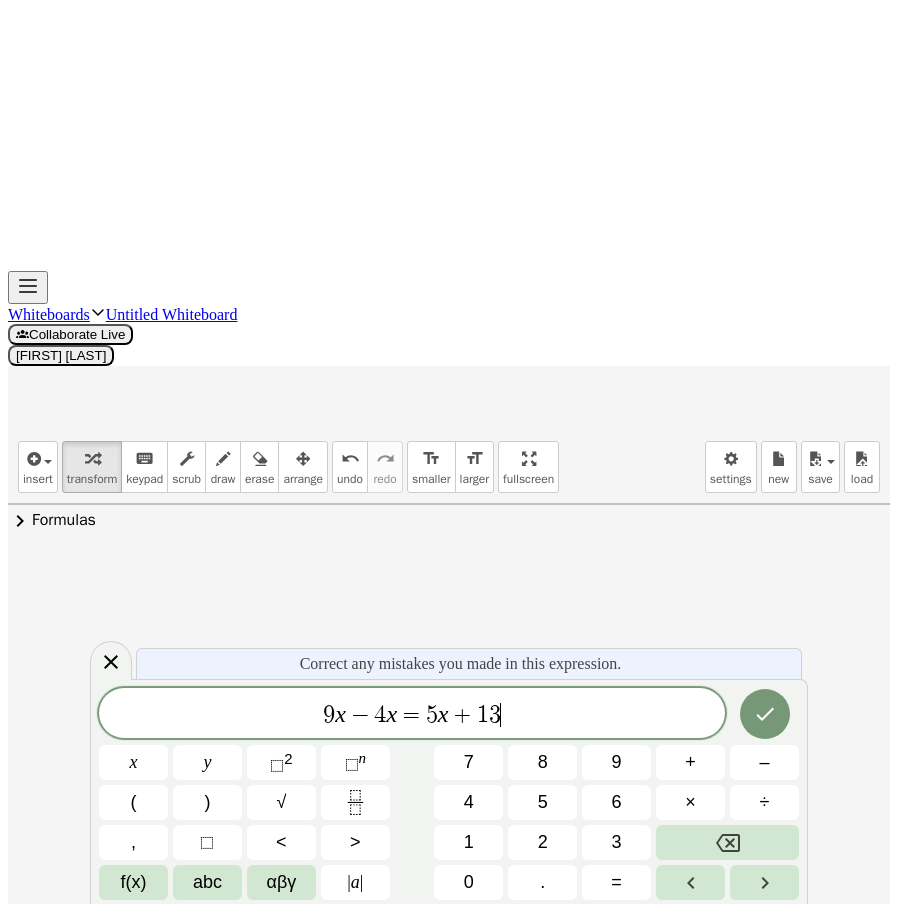 scroll, scrollTop: 0, scrollLeft: 33, axis: horizontal 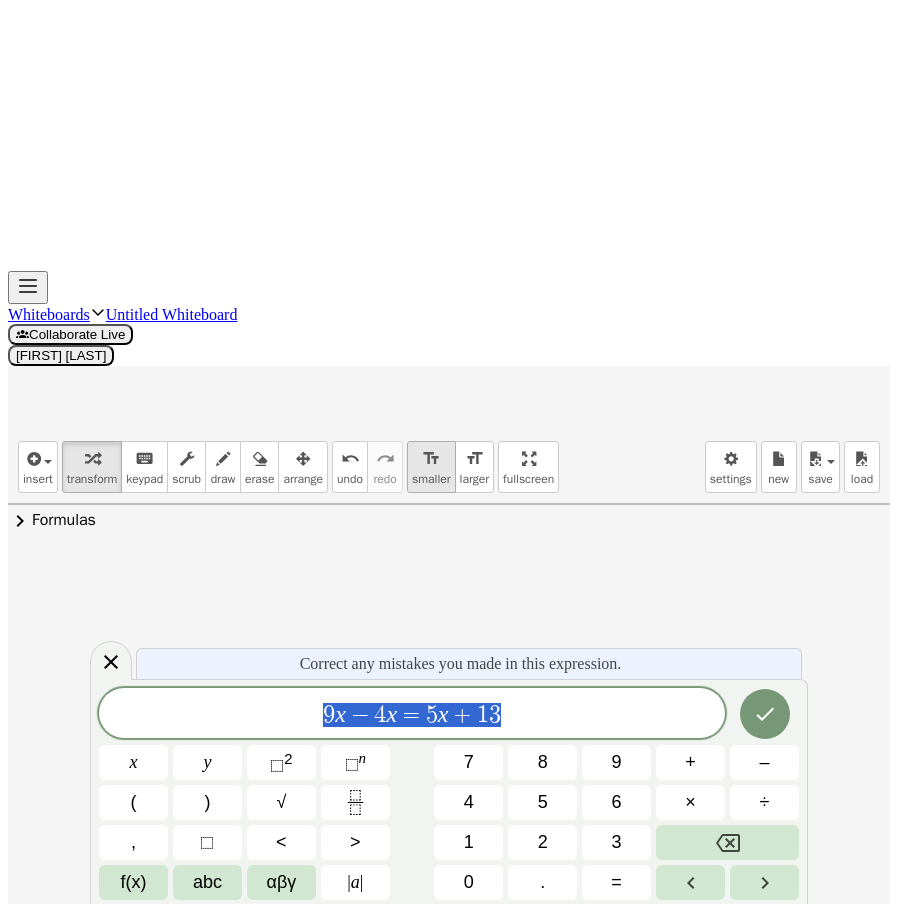 click on "format_size" at bounding box center (431, 459) 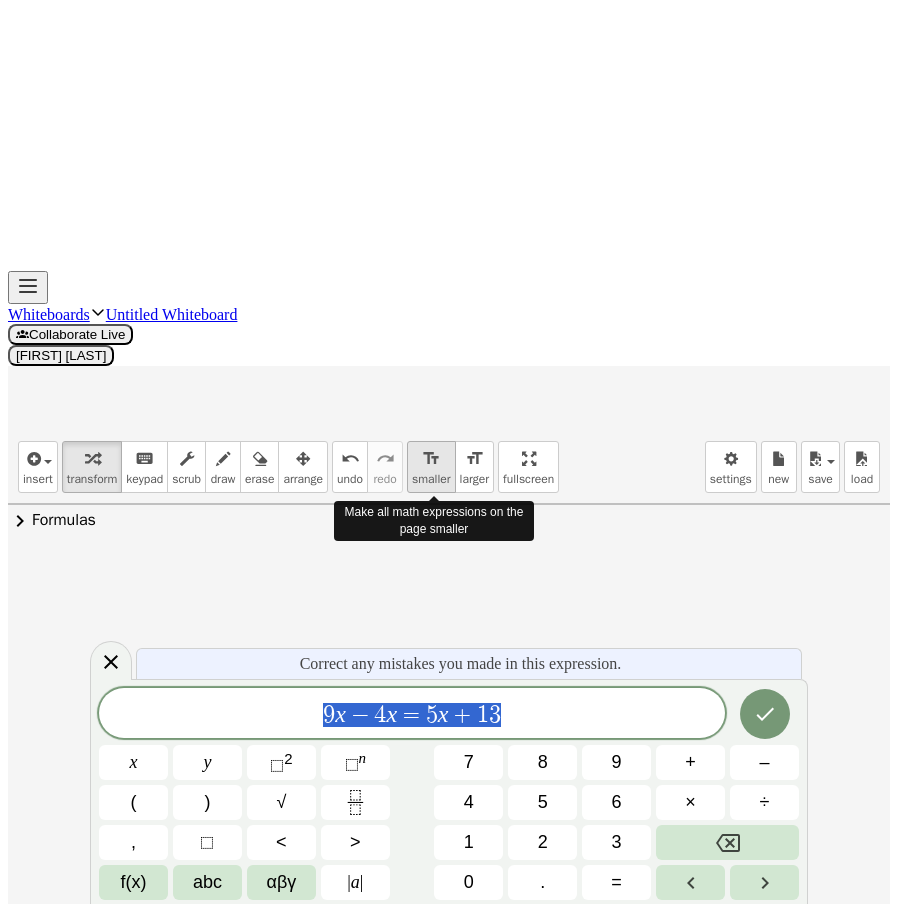 click on "format_size" at bounding box center (431, 459) 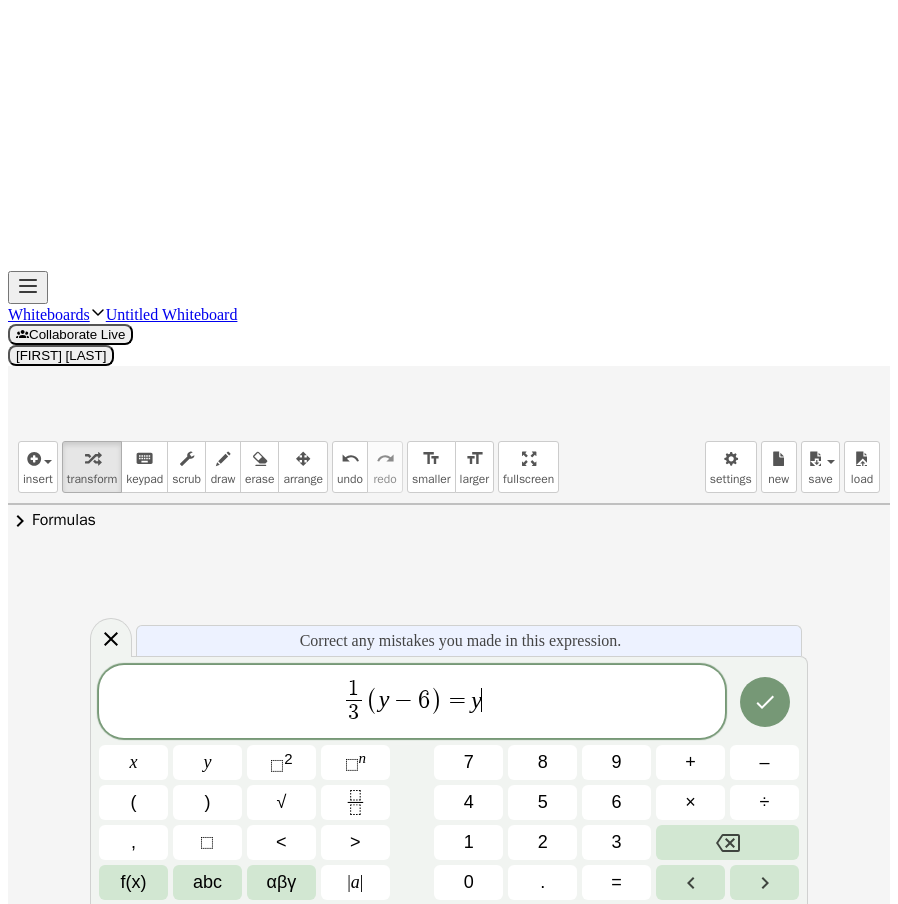 scroll, scrollTop: 0, scrollLeft: 25, axis: horizontal 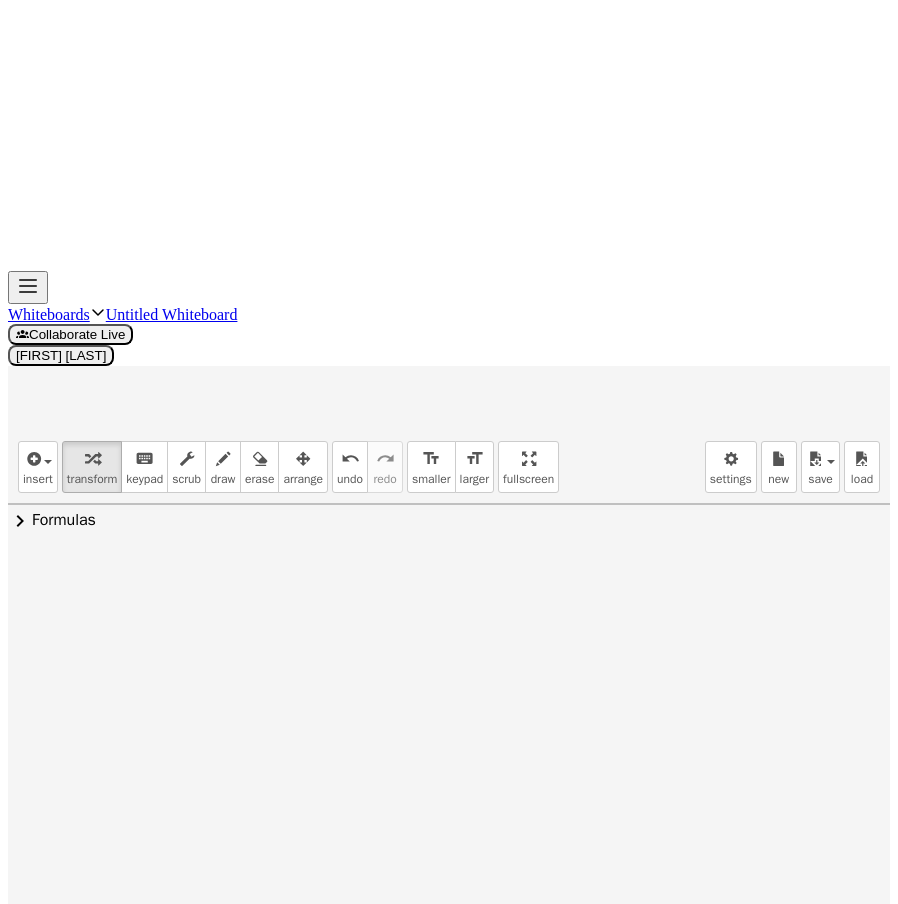drag, startPoint x: 185, startPoint y: 262, endPoint x: 242, endPoint y: 260, distance: 57.035076 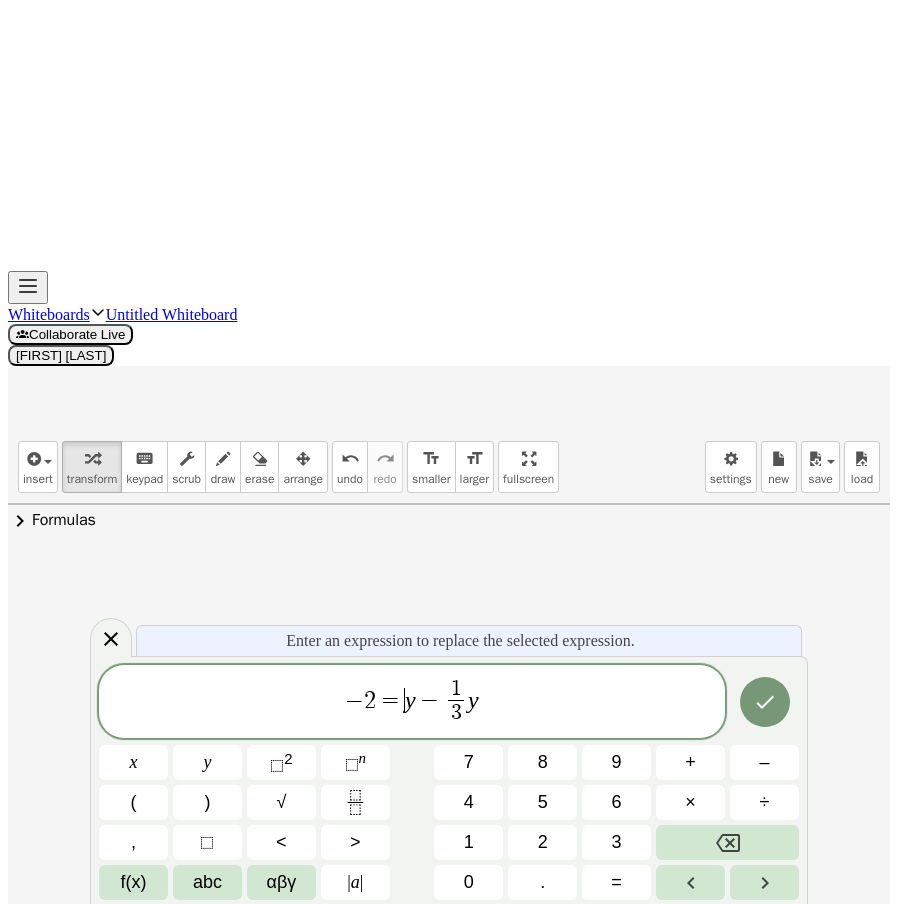 click on "−" at bounding box center (430, 700) 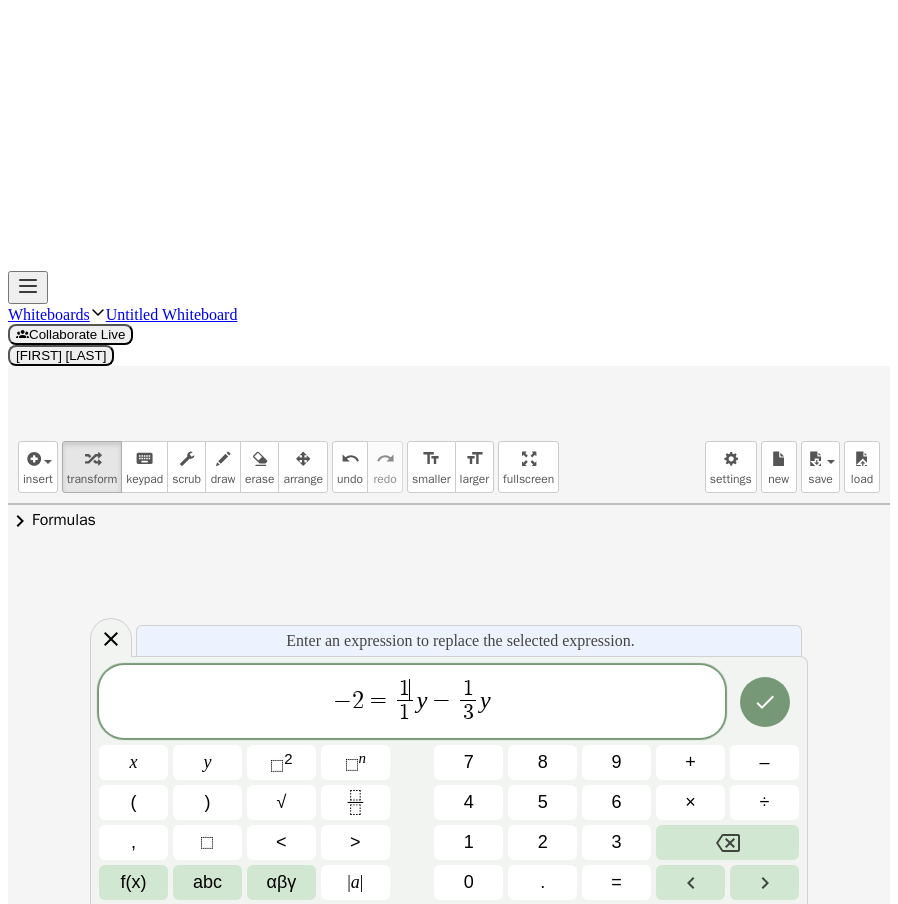 click on "1" at bounding box center [404, 689] 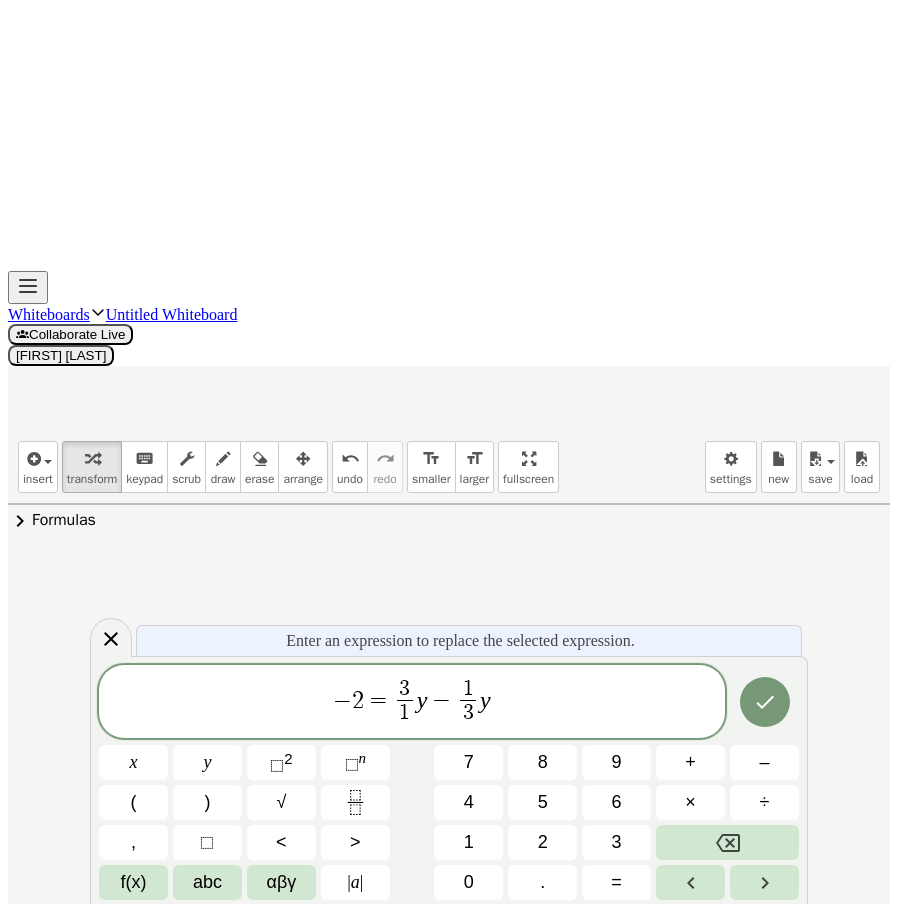 click on "1" at bounding box center (404, 713) 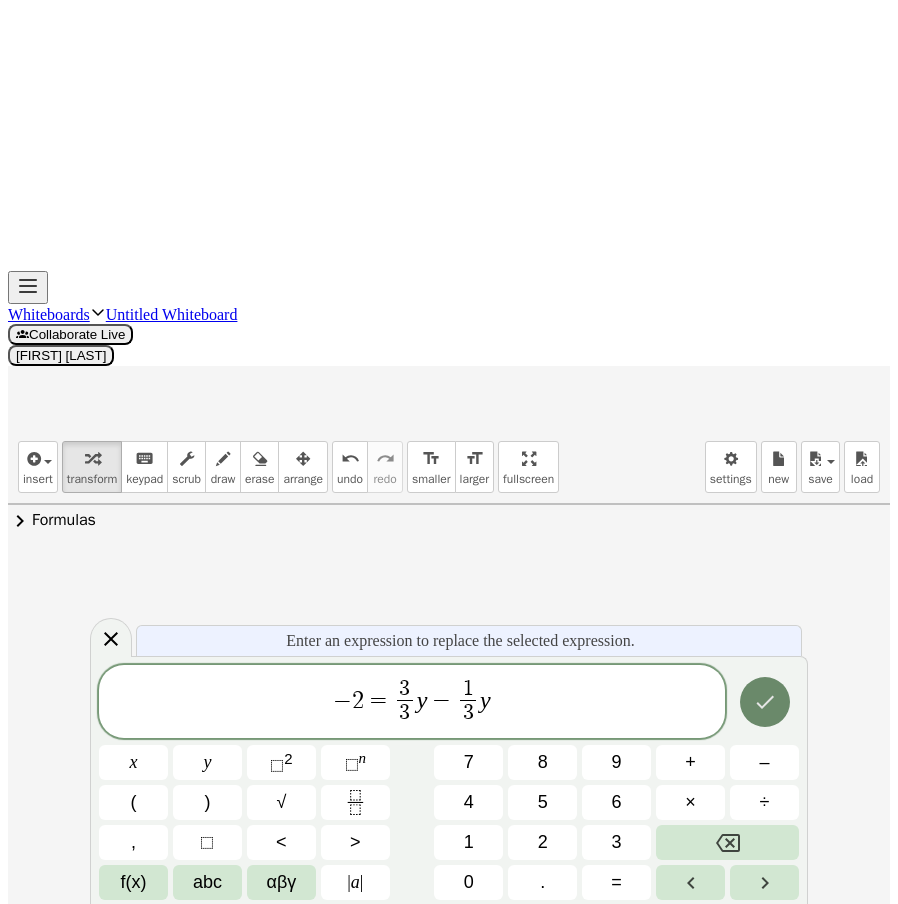 click 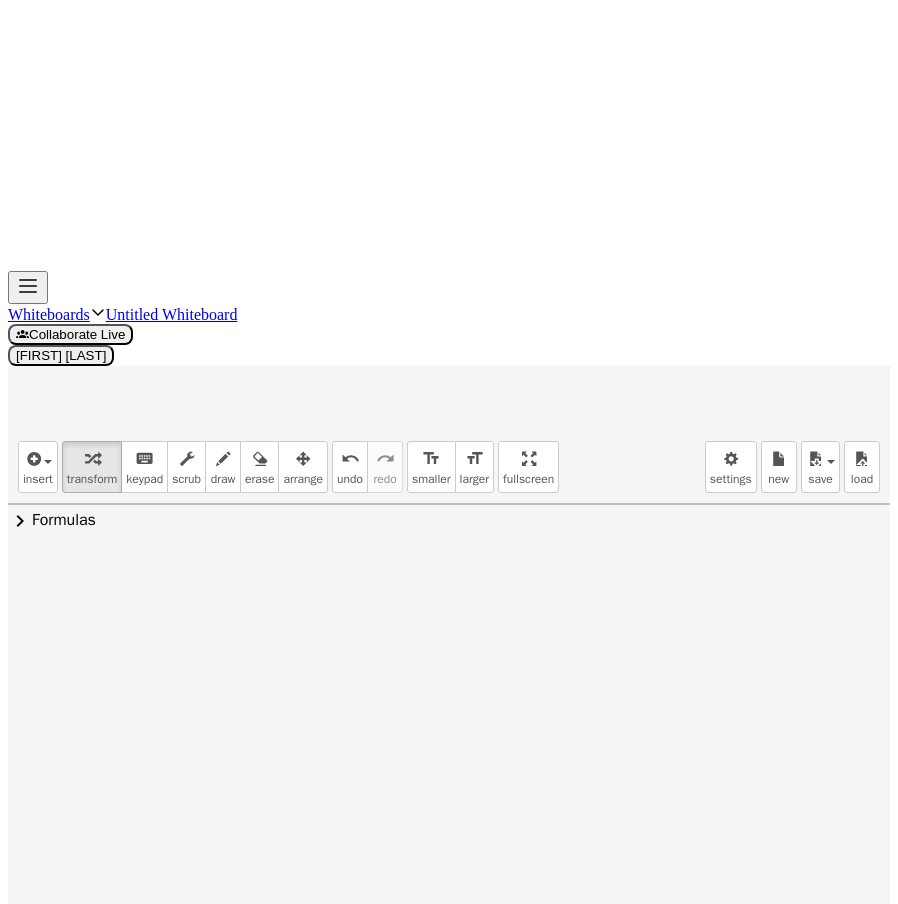 click at bounding box center (441, 862) 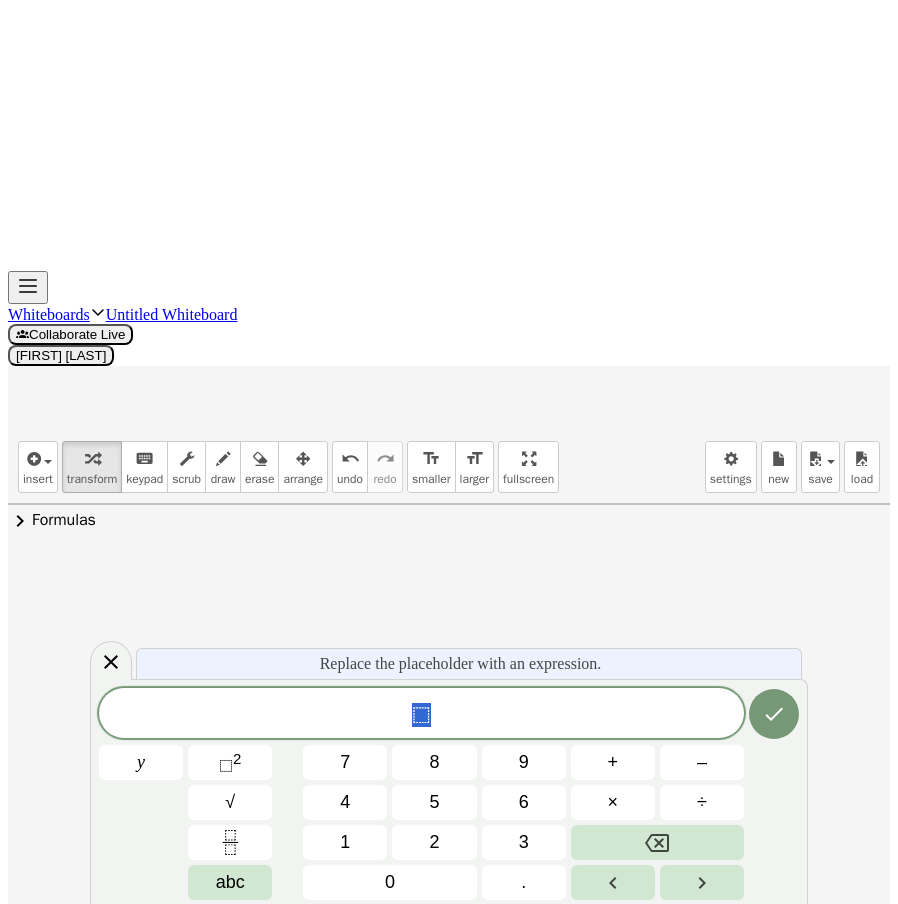 scroll, scrollTop: 500, scrollLeft: 25, axis: both 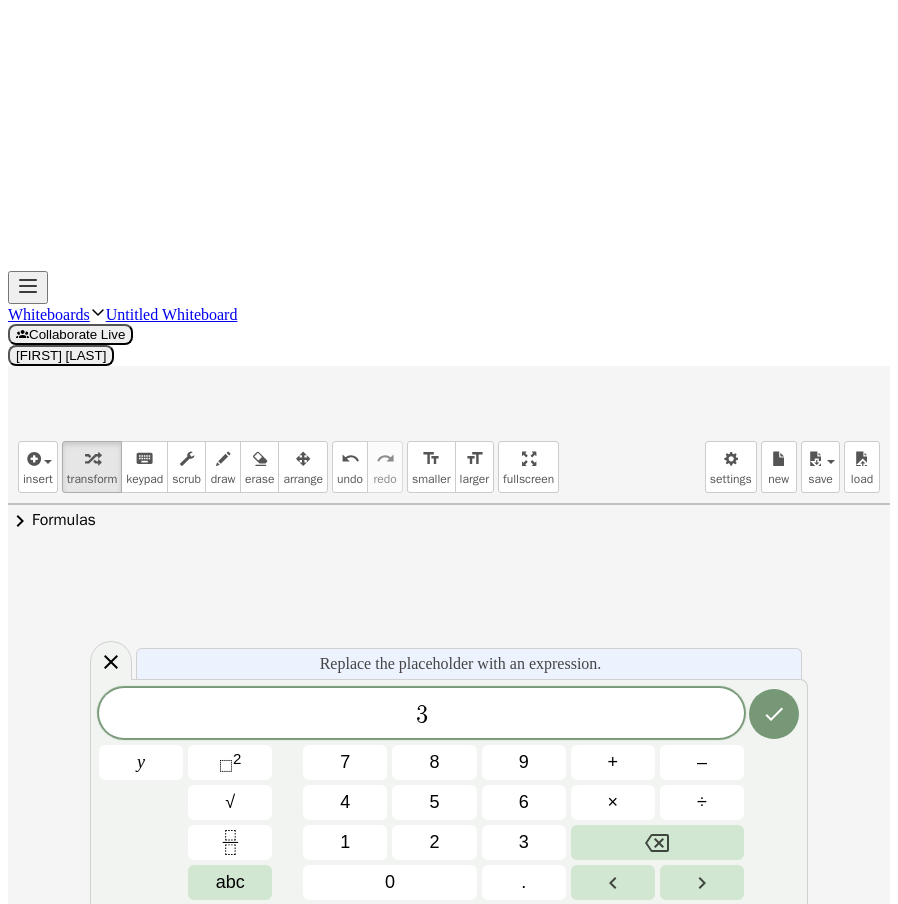 click 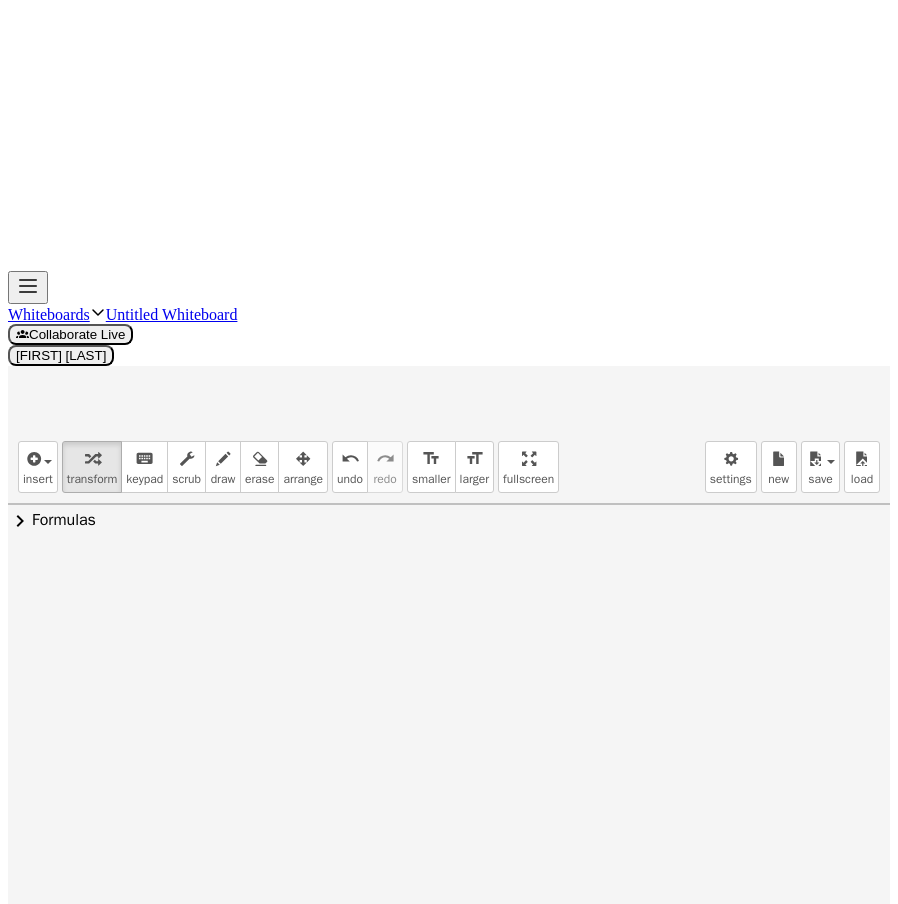 drag, startPoint x: 374, startPoint y: 369, endPoint x: 65, endPoint y: 378, distance: 309.13104 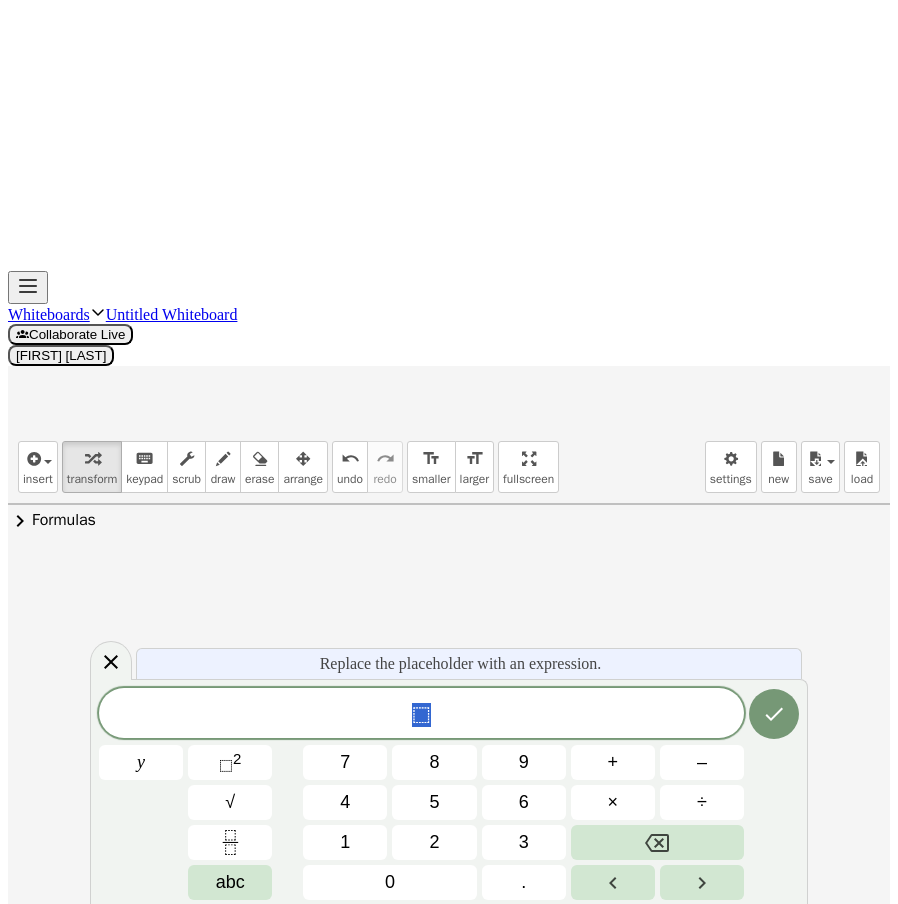 scroll, scrollTop: 1100, scrollLeft: 25, axis: both 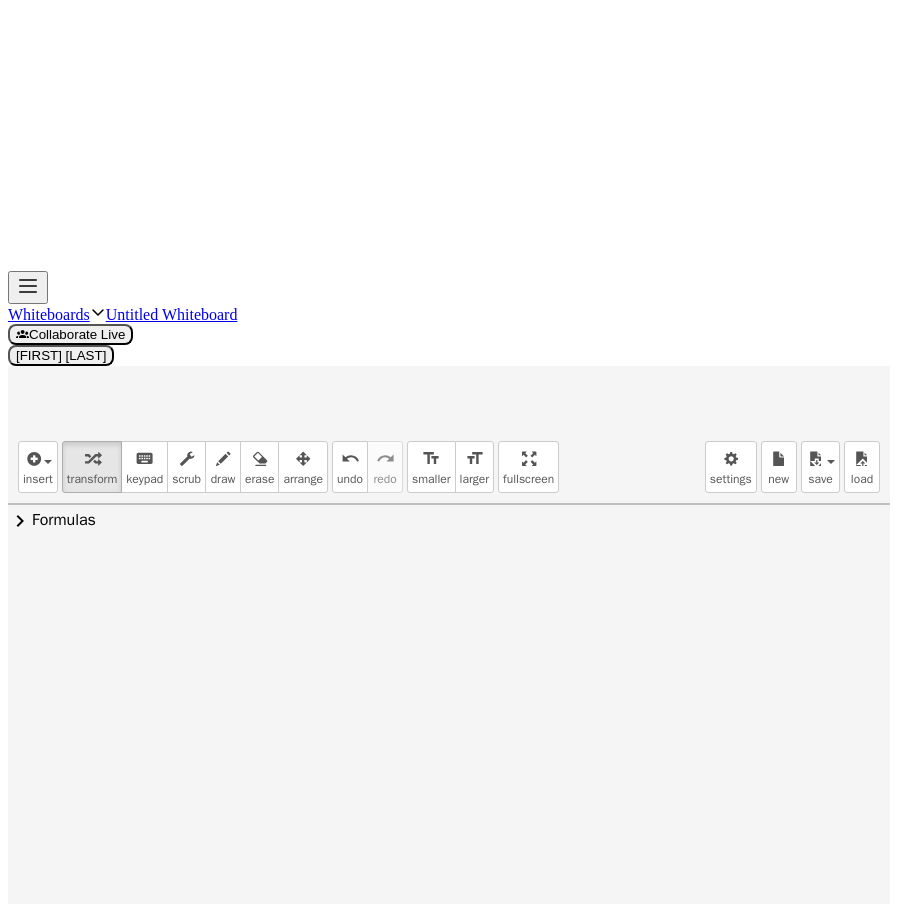 drag, startPoint x: 692, startPoint y: 318, endPoint x: 540, endPoint y: 321, distance: 152.0296 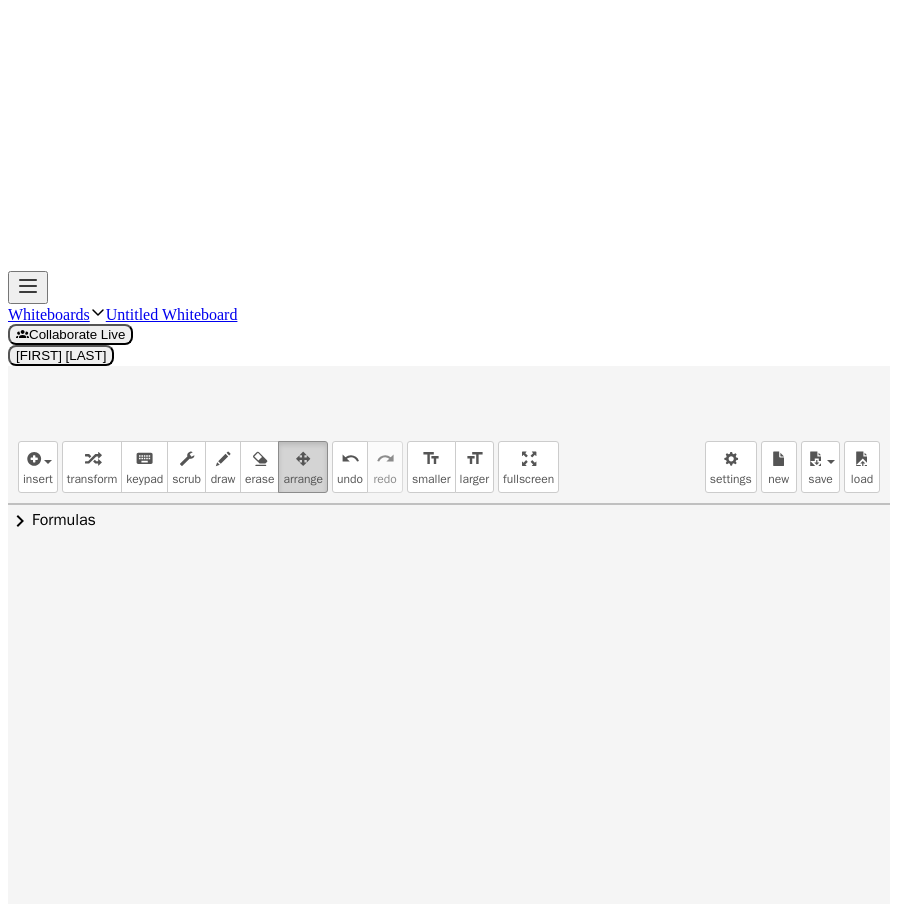 click at bounding box center [303, 458] 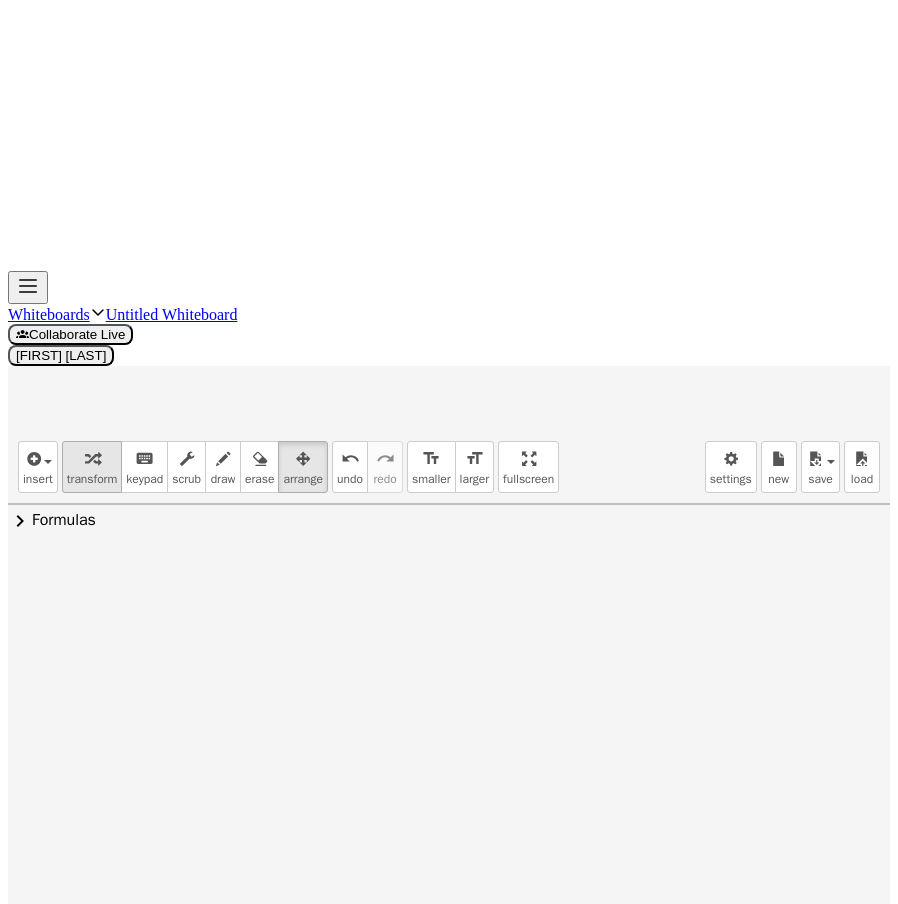 click on "transform" at bounding box center (92, 479) 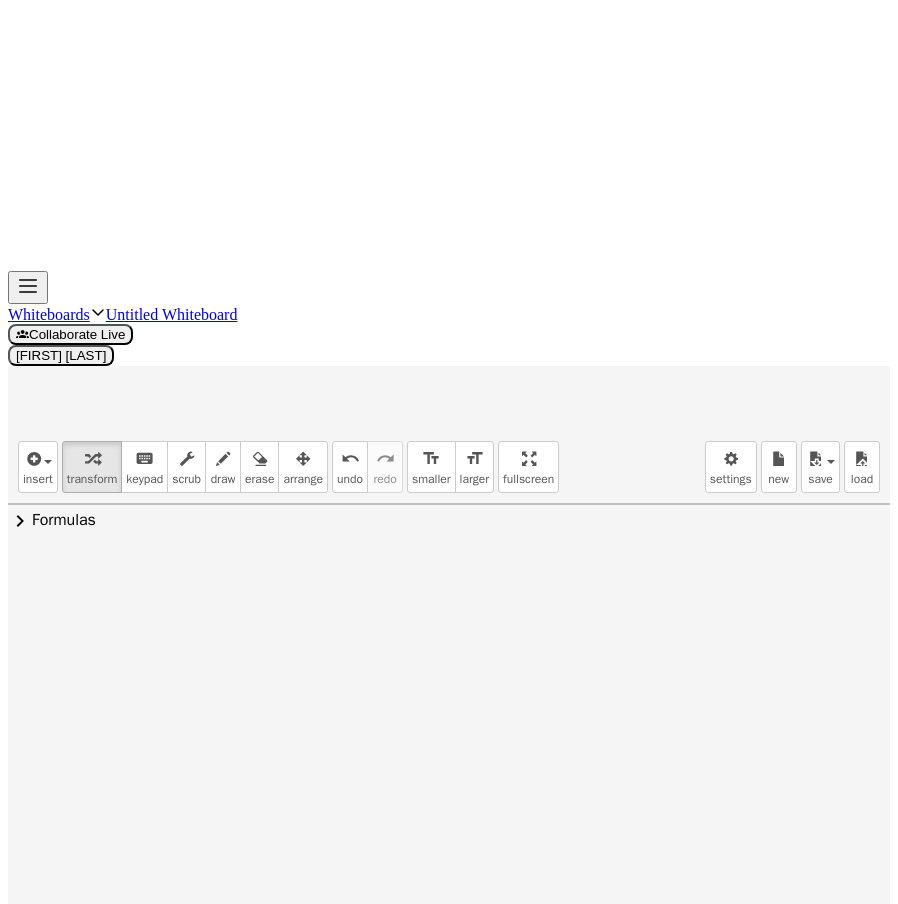 click at bounding box center [437, 1238] 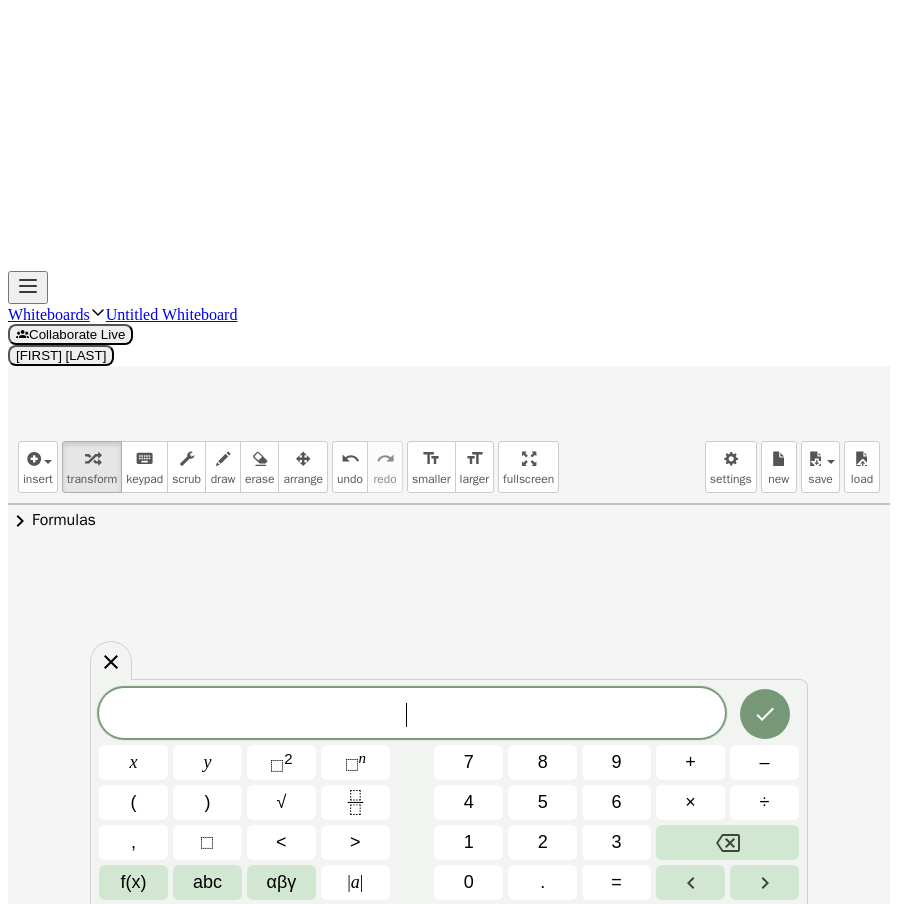 click on "​" at bounding box center (412, 715) 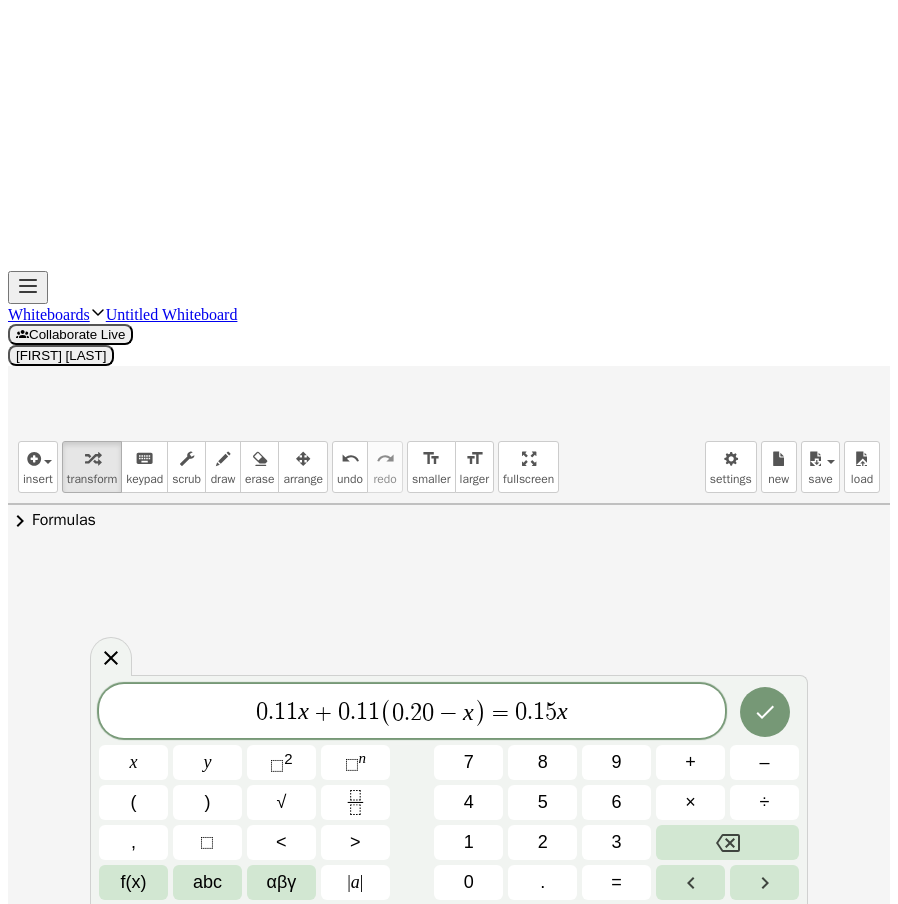 click 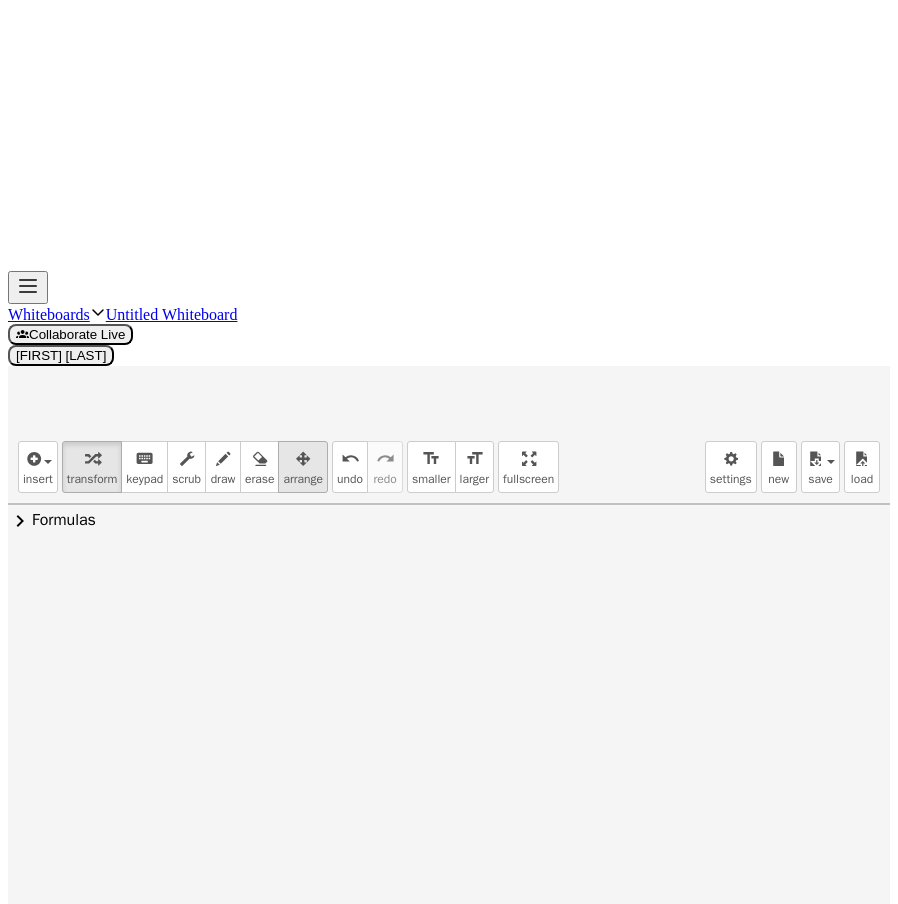 click at bounding box center (303, 459) 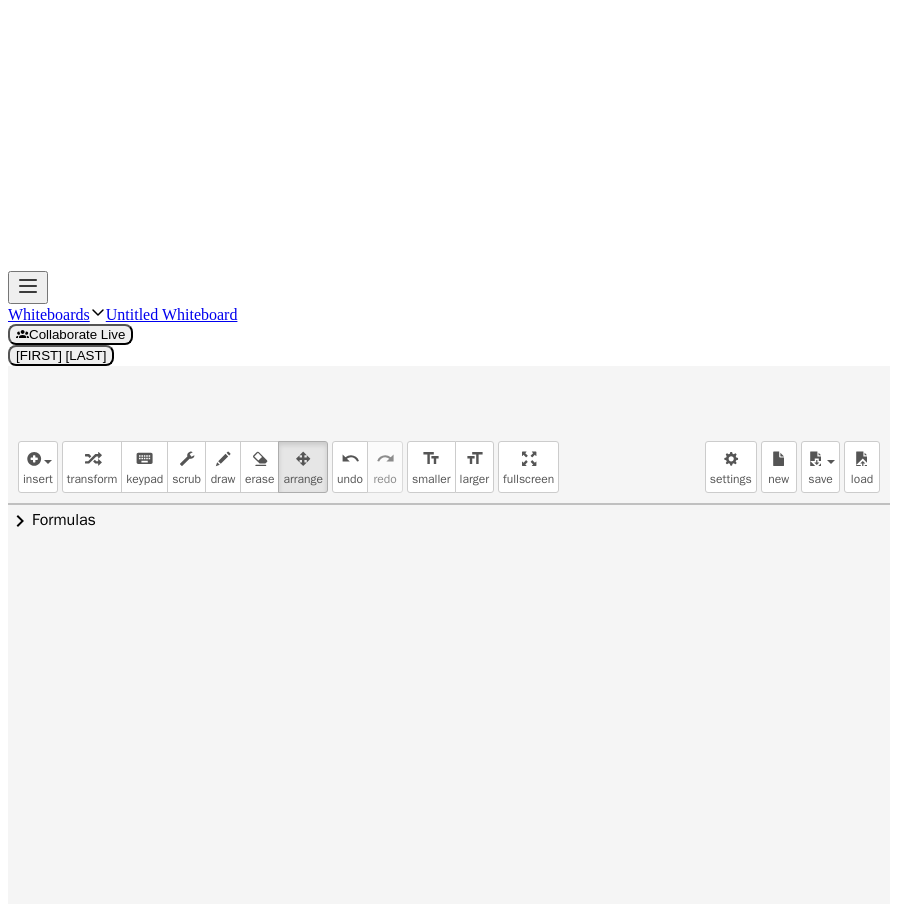 drag, startPoint x: 668, startPoint y: 293, endPoint x: 367, endPoint y: 185, distance: 319.789 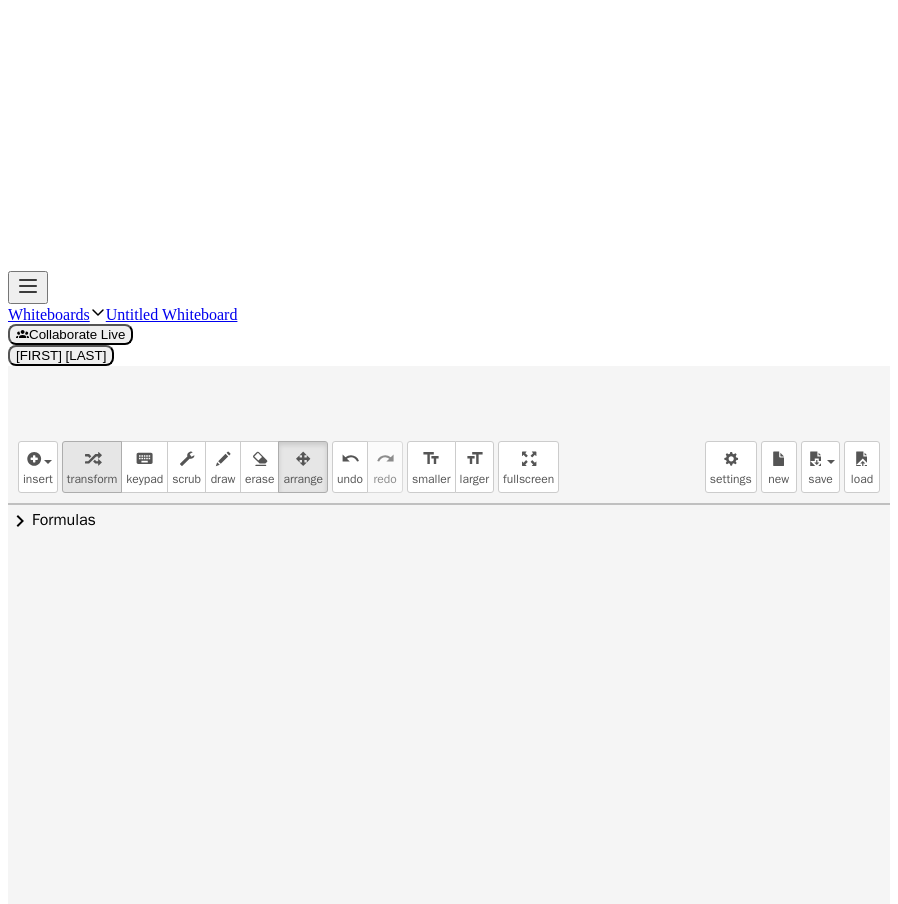 click at bounding box center [92, 459] 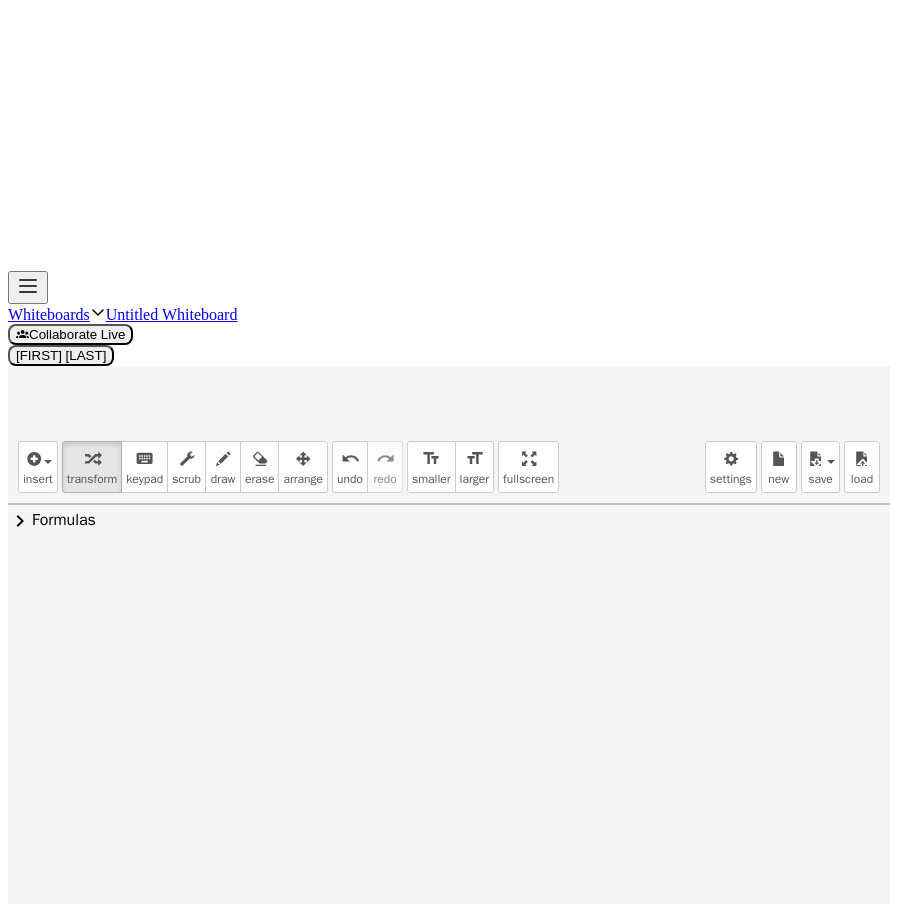 drag, startPoint x: 305, startPoint y: 232, endPoint x: 377, endPoint y: 253, distance: 75 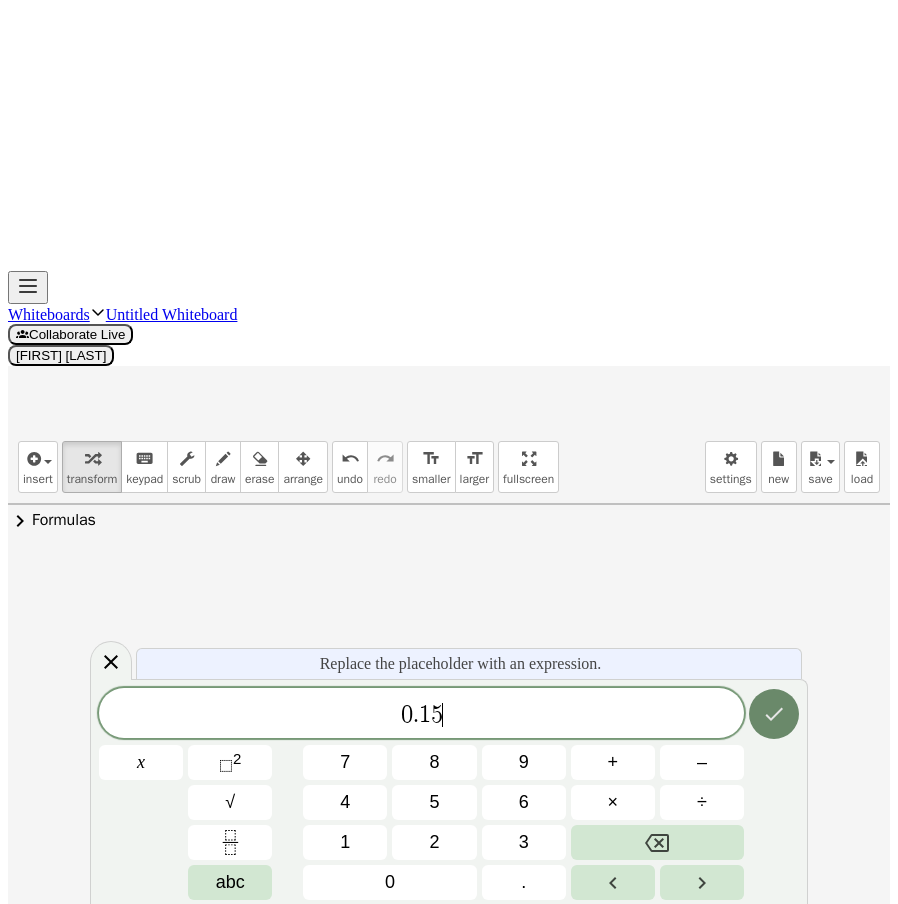 click 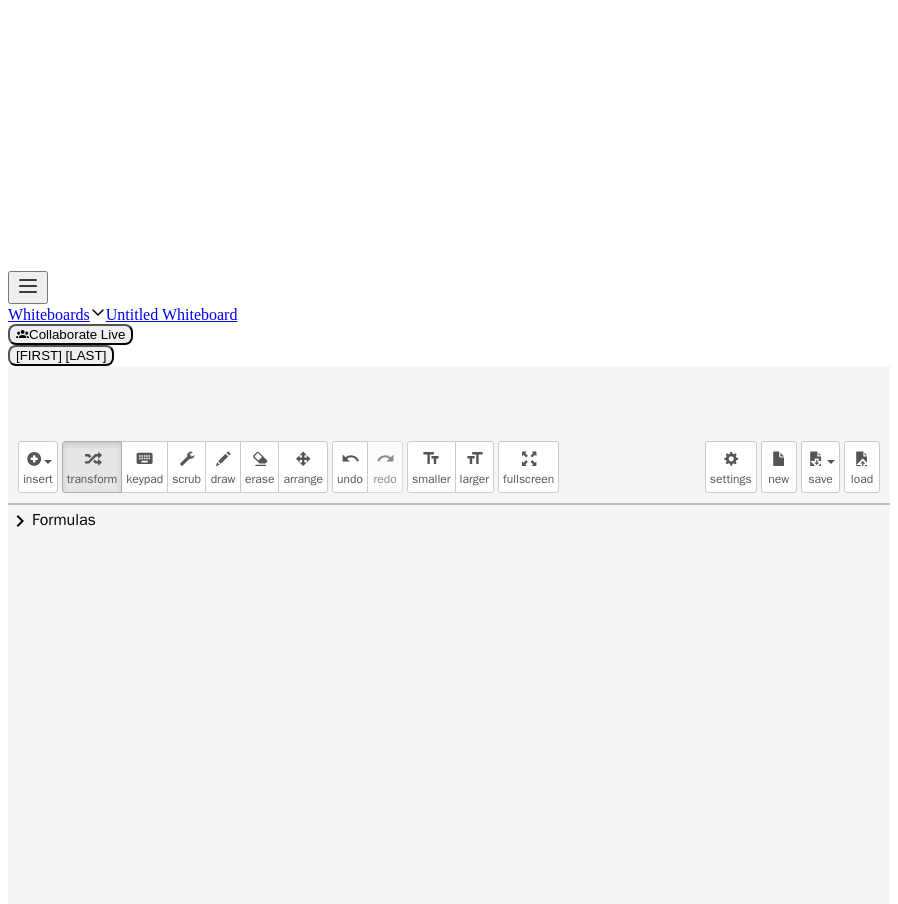 click at bounding box center [436, 1016] 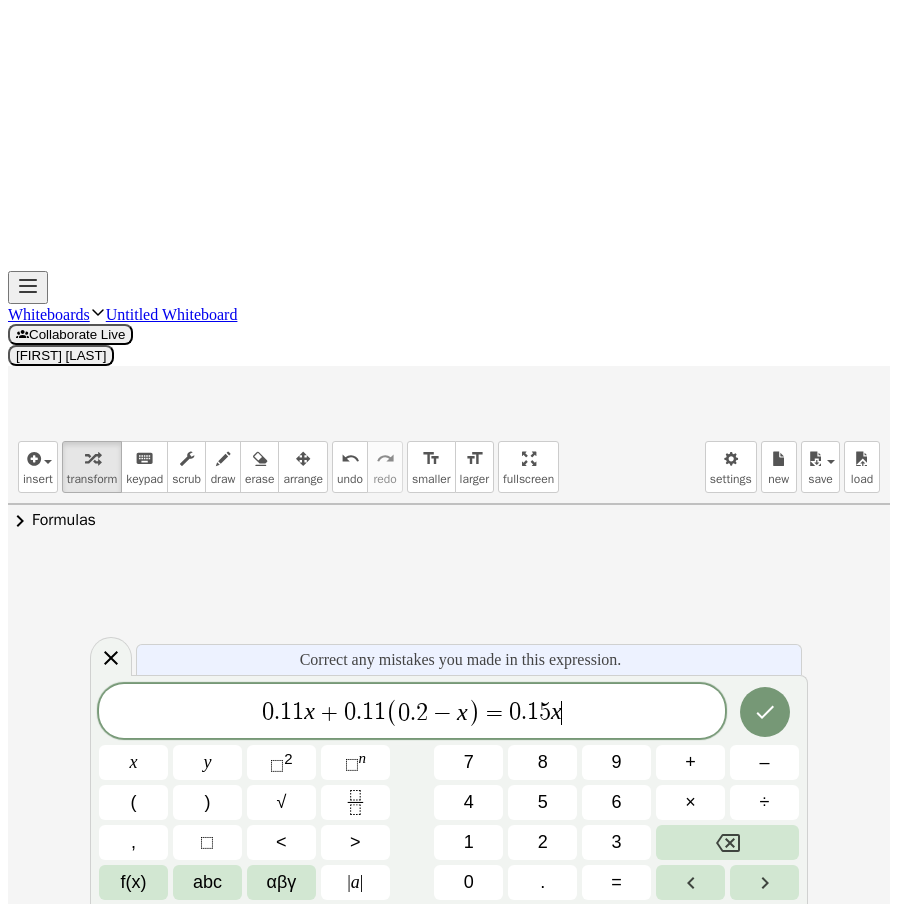 click on "−" at bounding box center (442, 713) 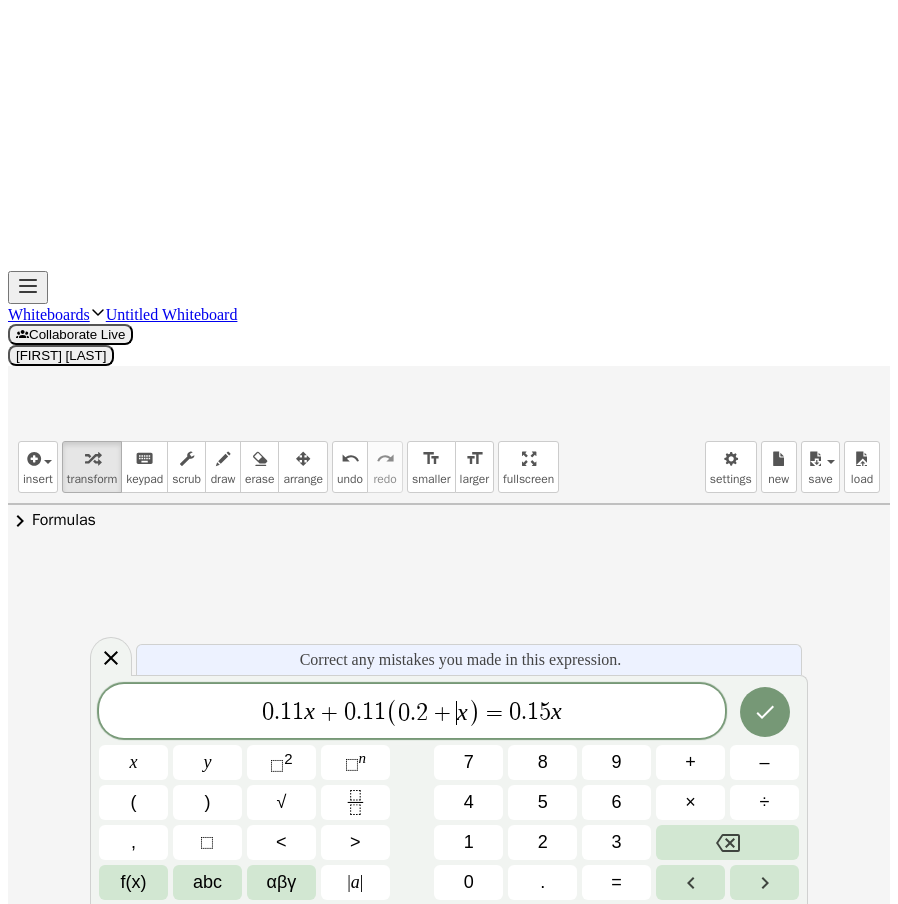 click 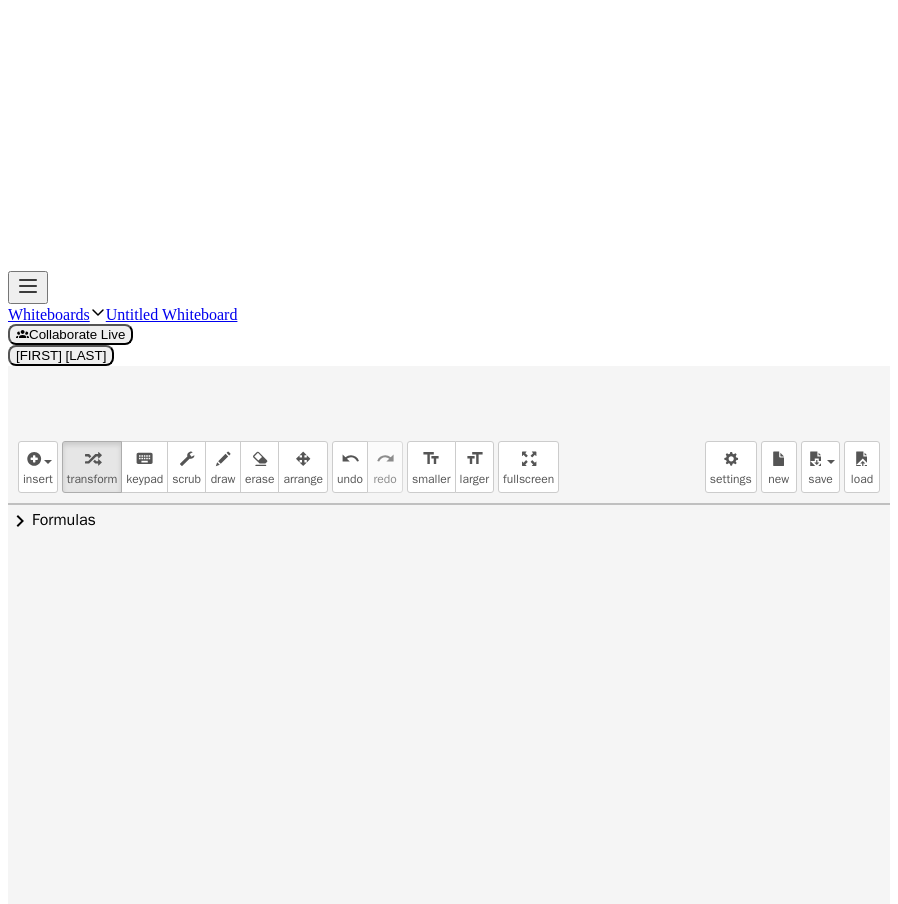 drag, startPoint x: 289, startPoint y: 243, endPoint x: 385, endPoint y: 247, distance: 96.0833 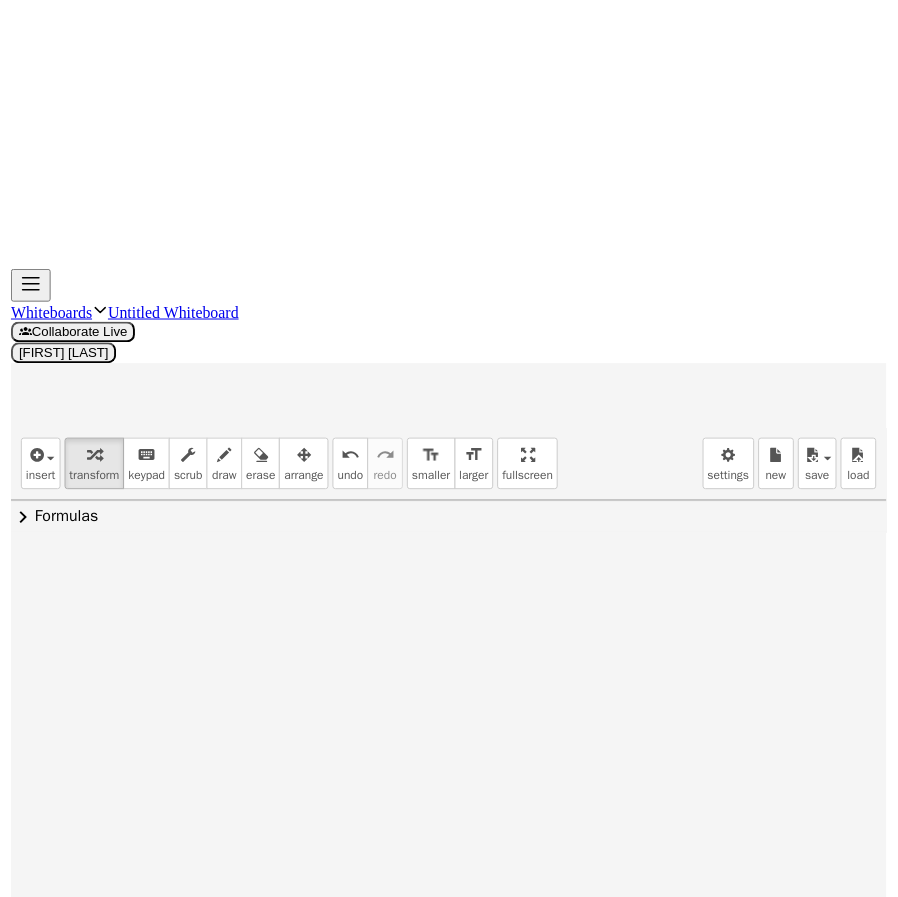 scroll, scrollTop: 0, scrollLeft: 105, axis: horizontal 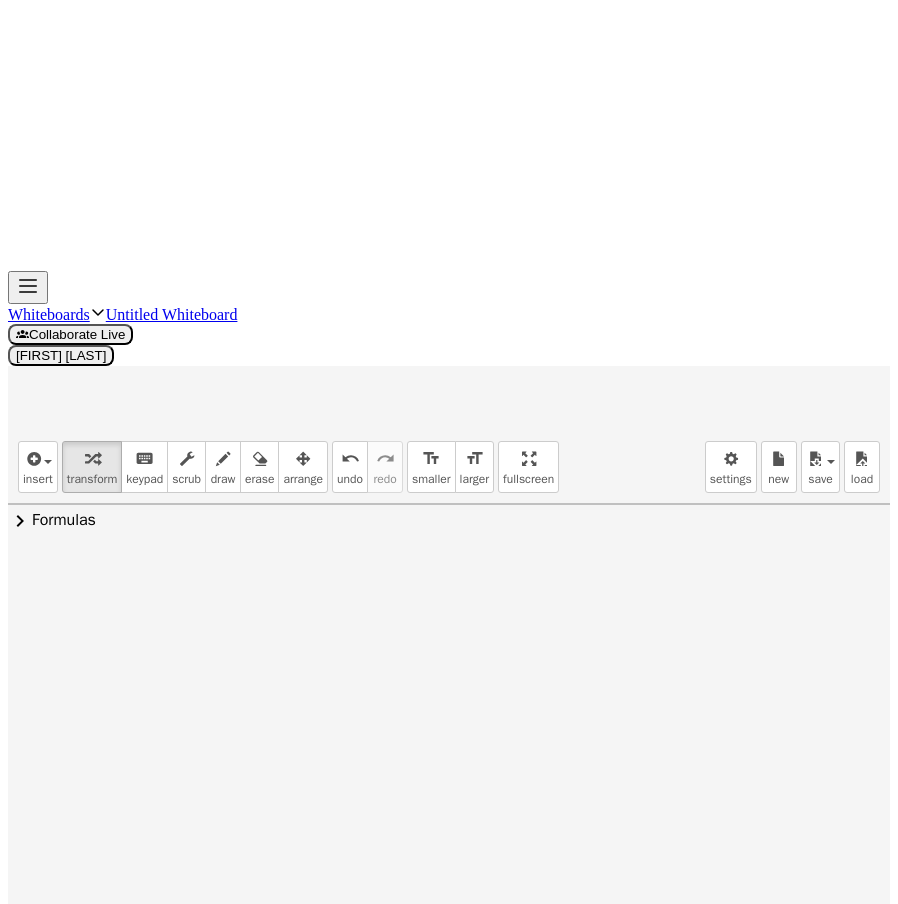 click at bounding box center (746, 596) 